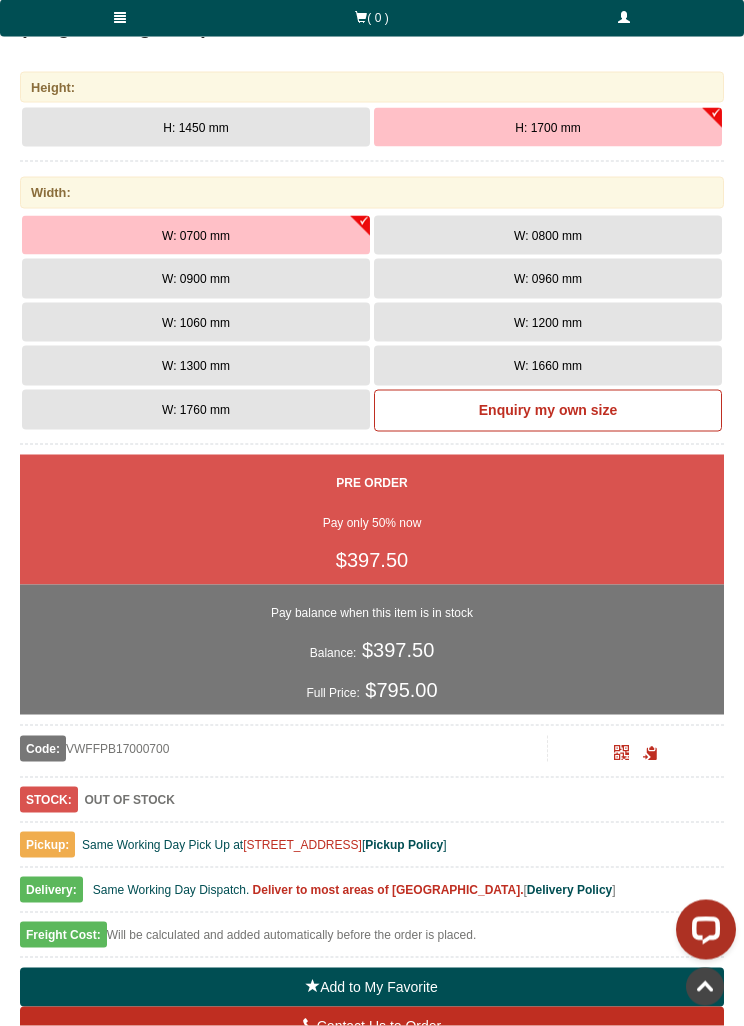 scroll, scrollTop: 1104, scrollLeft: 0, axis: vertical 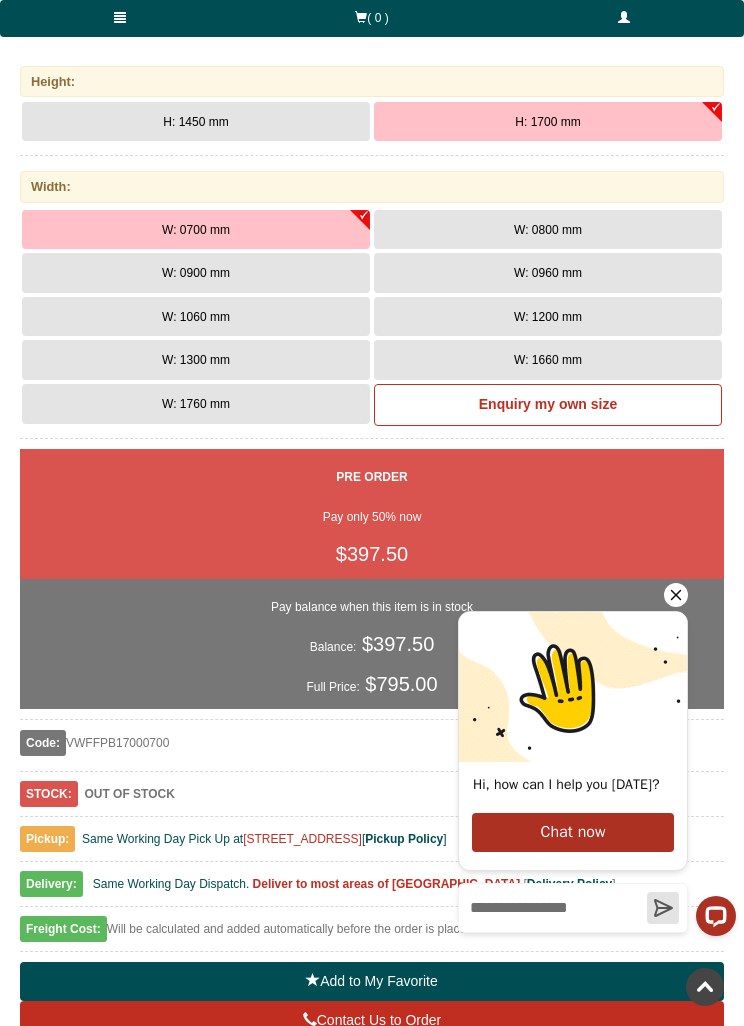 click on "Hi, how can I help you today? Chat now" at bounding box center [593, 775] 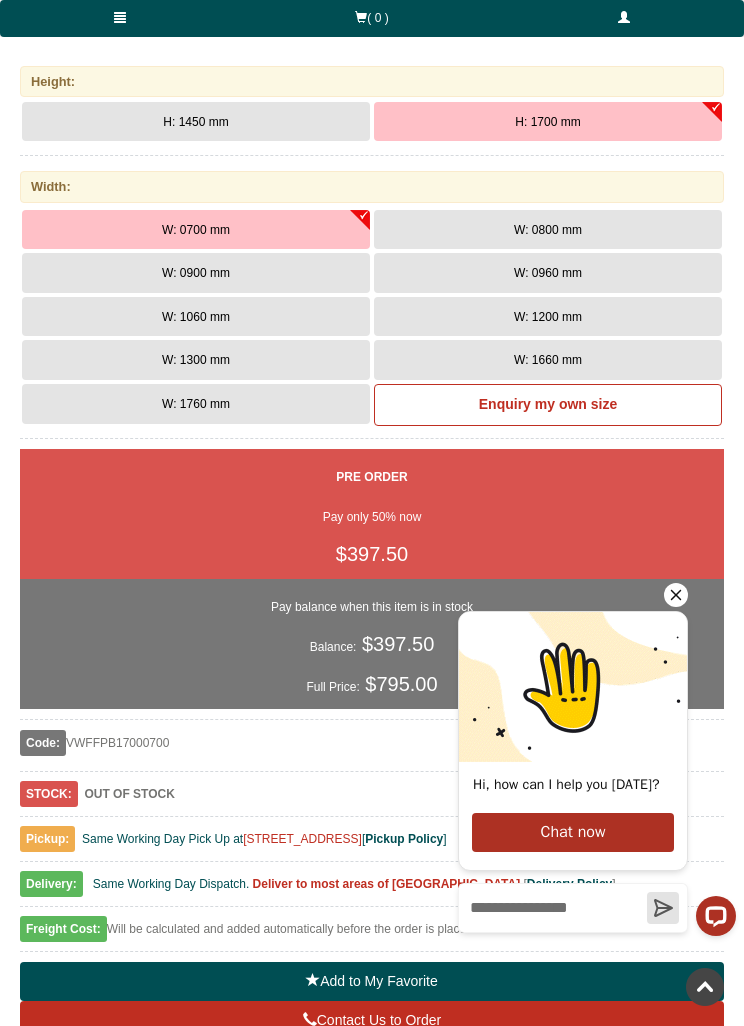click 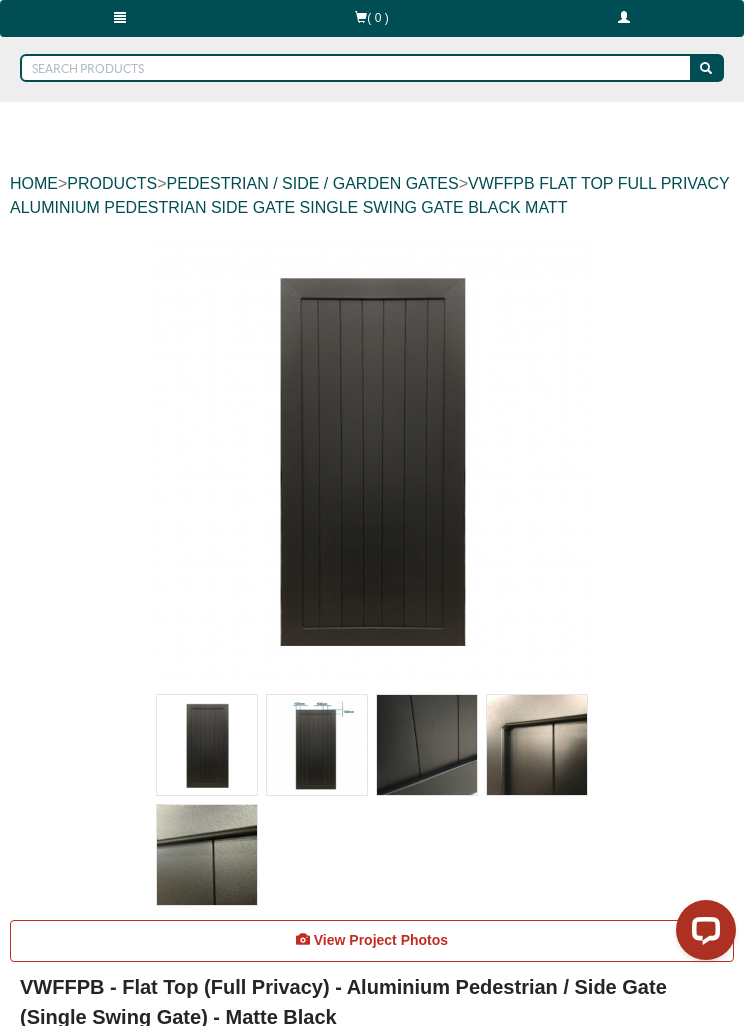 scroll, scrollTop: 106, scrollLeft: 0, axis: vertical 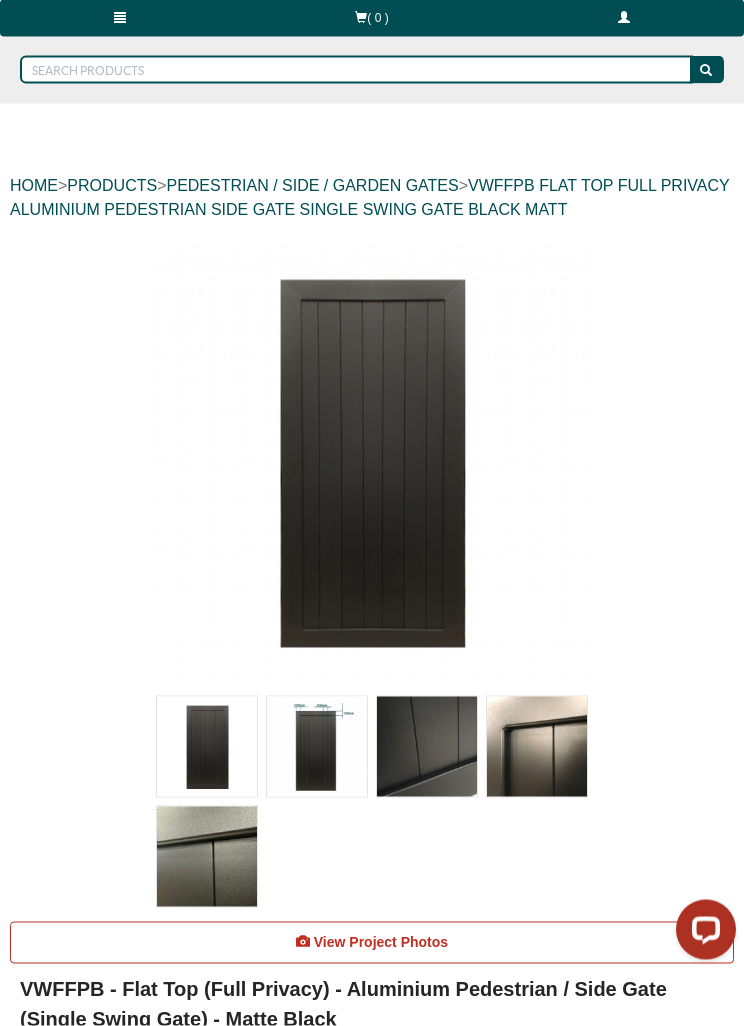 click at bounding box center (427, 747) 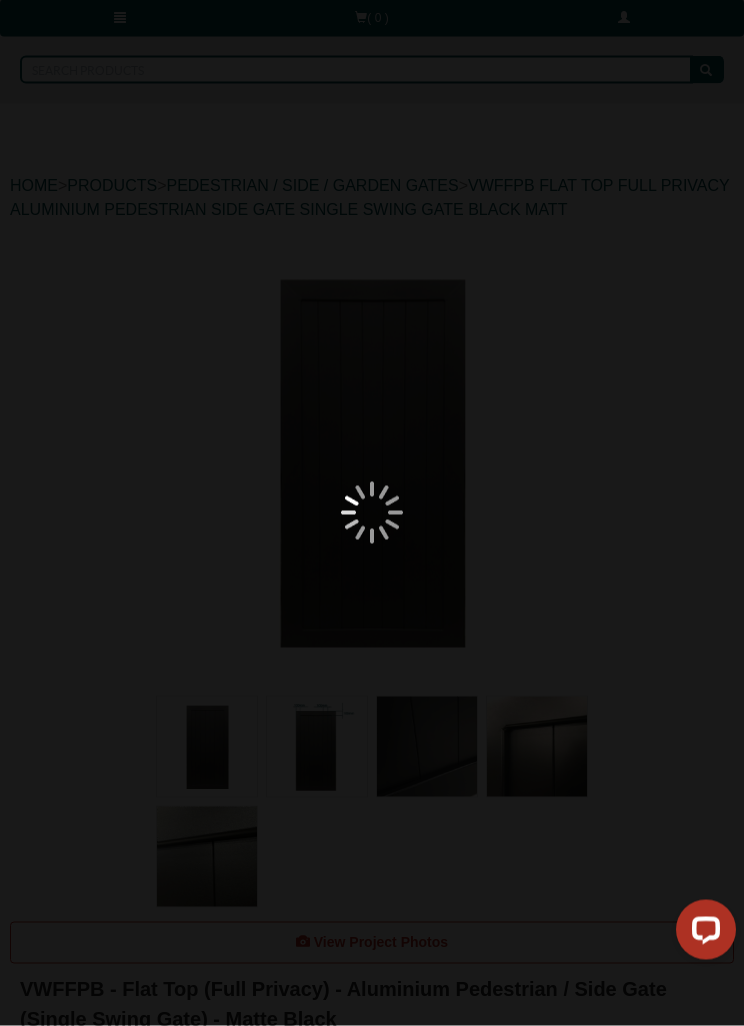 scroll, scrollTop: 107, scrollLeft: 0, axis: vertical 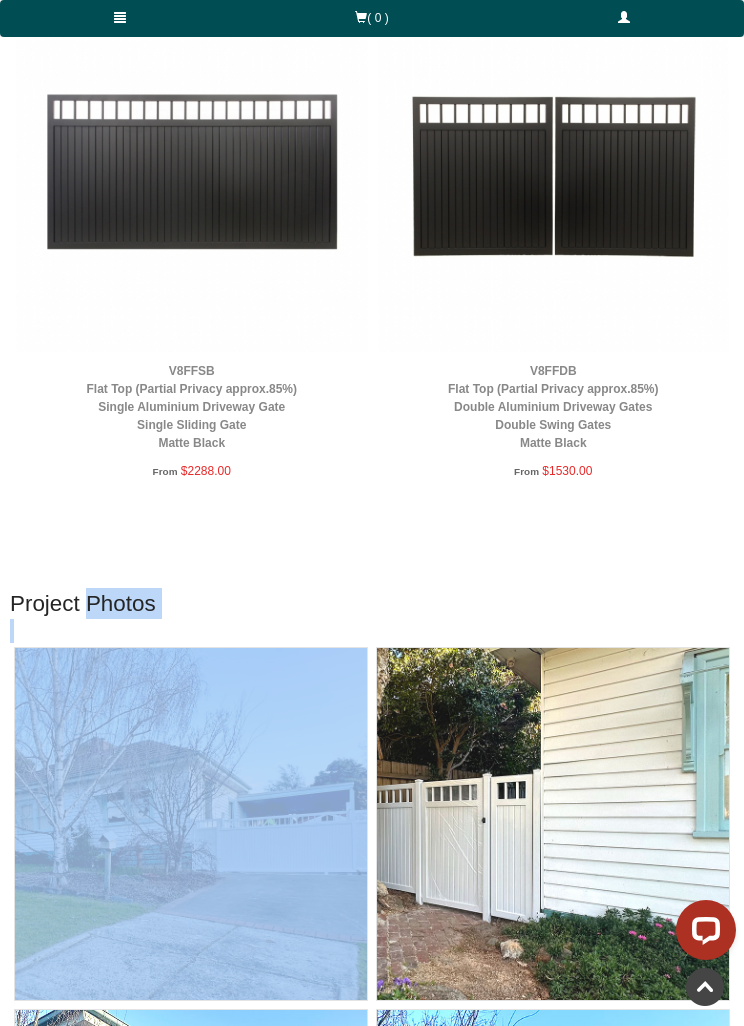 click on "From
$1530.00" at bounding box center (554, 472) 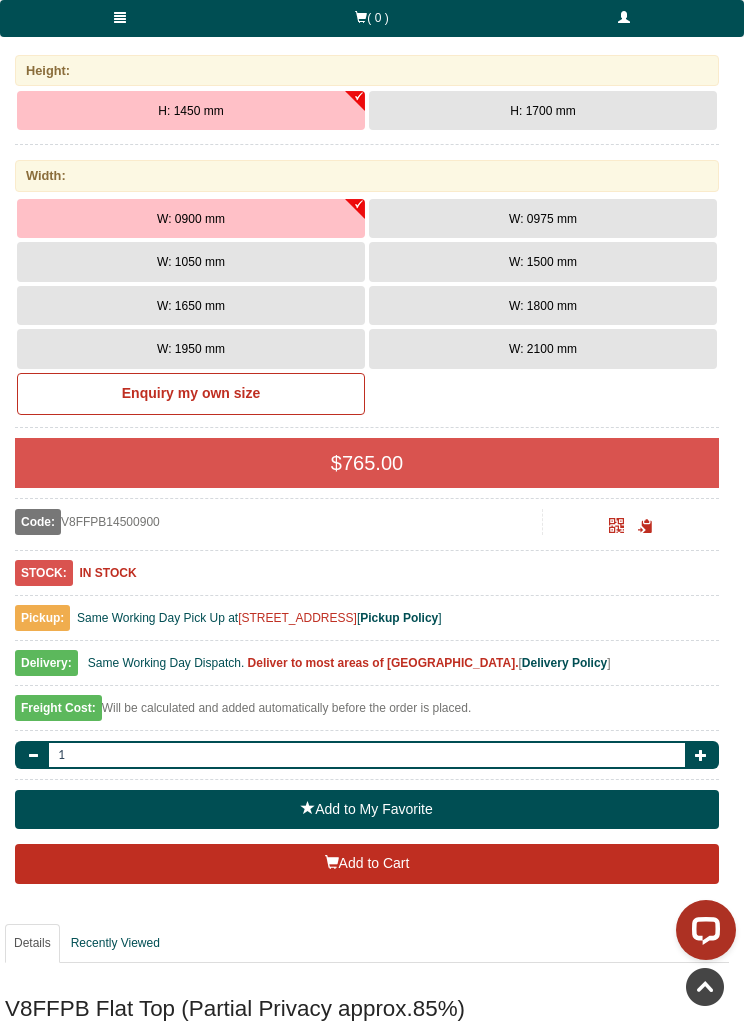 scroll, scrollTop: 1216, scrollLeft: 5, axis: both 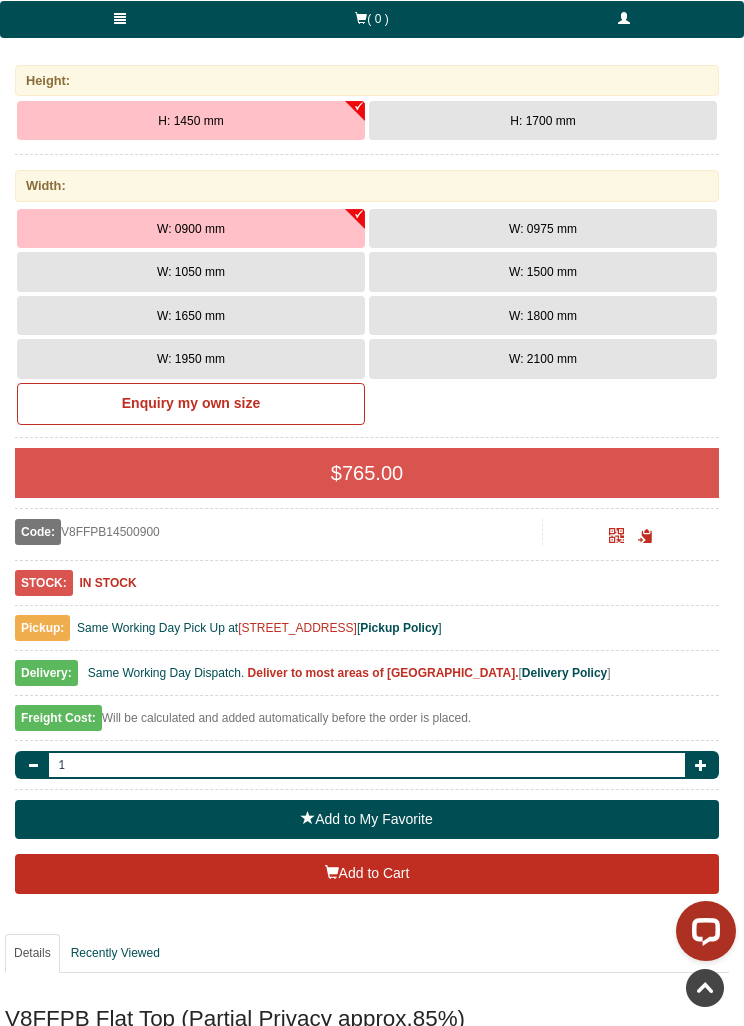 click on "H: 1700 mm" at bounding box center (543, 120) 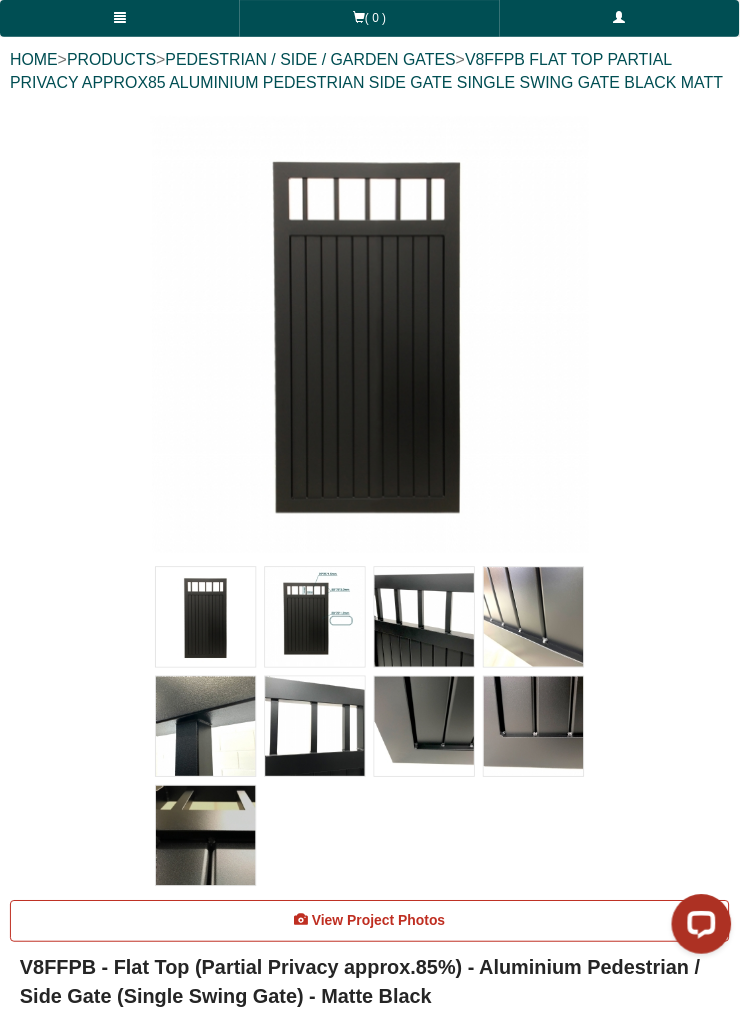 scroll, scrollTop: 230, scrollLeft: 0, axis: vertical 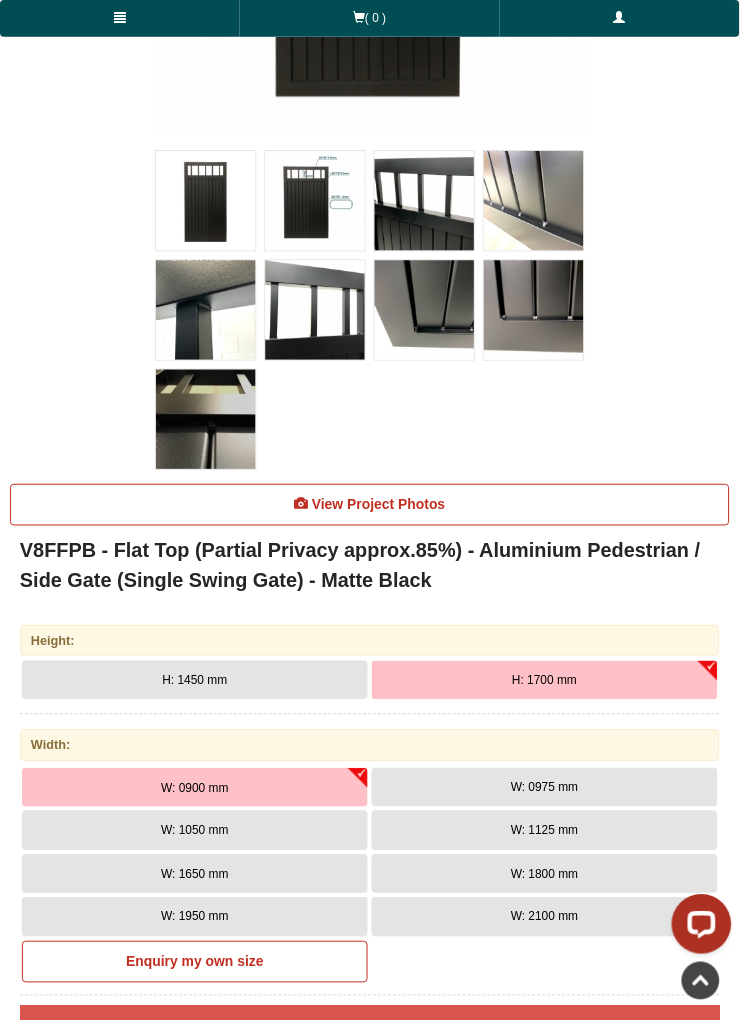 click on "View Project Photos" at bounding box center [372, 508] 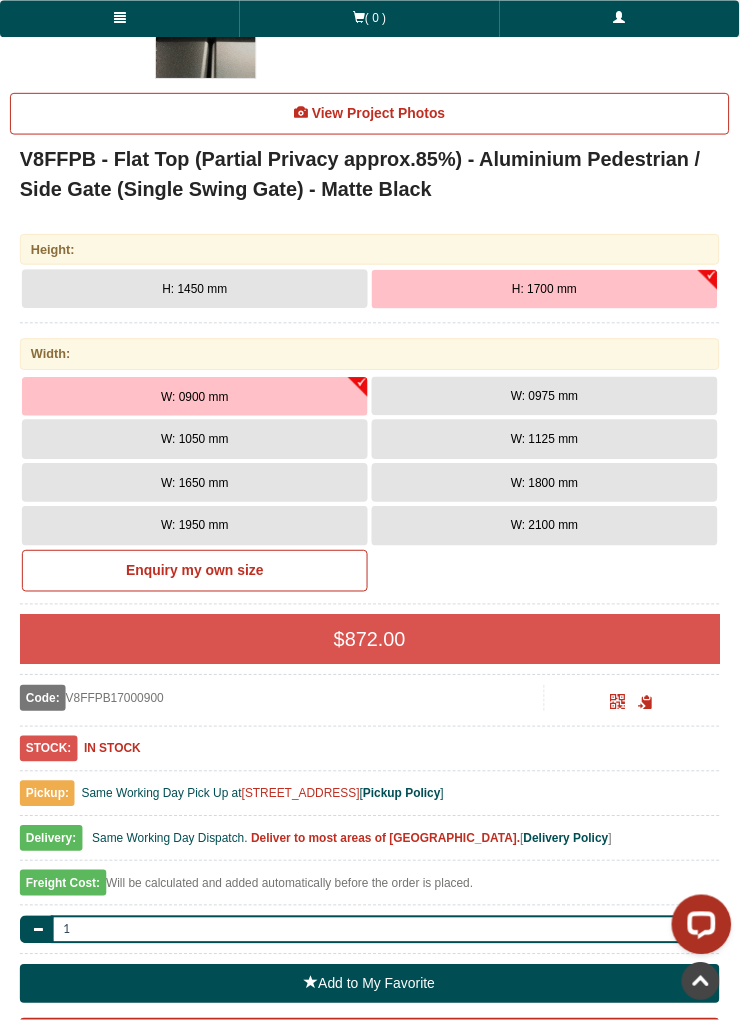 scroll, scrollTop: 1044, scrollLeft: 0, axis: vertical 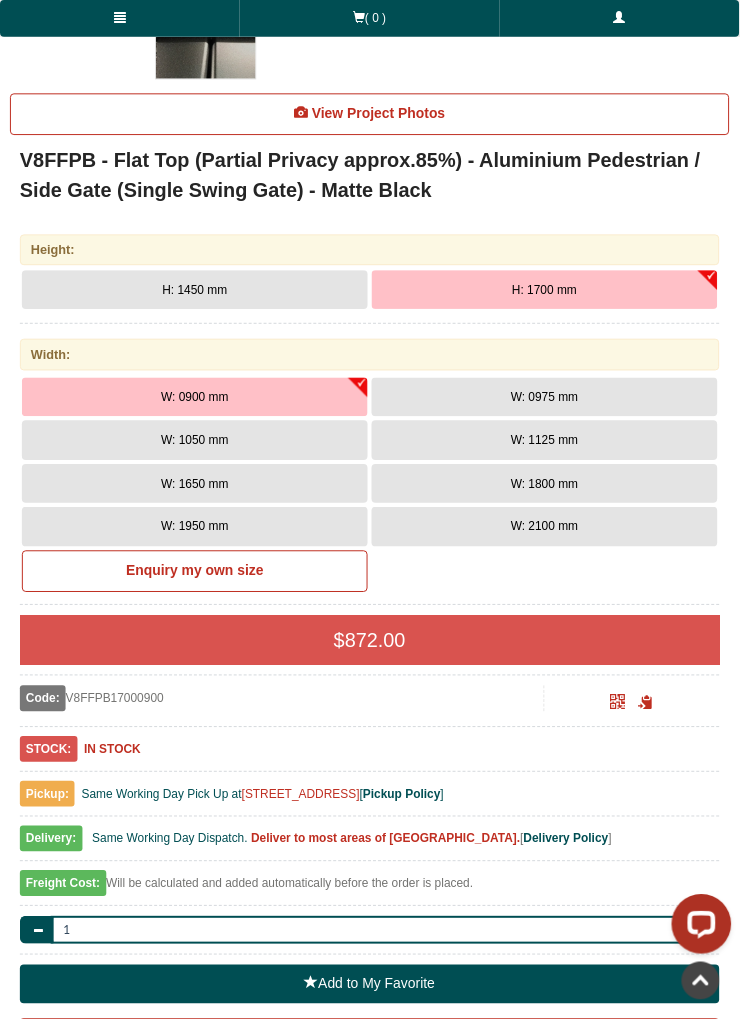 click on "H: 1450 mm" at bounding box center (196, 292) 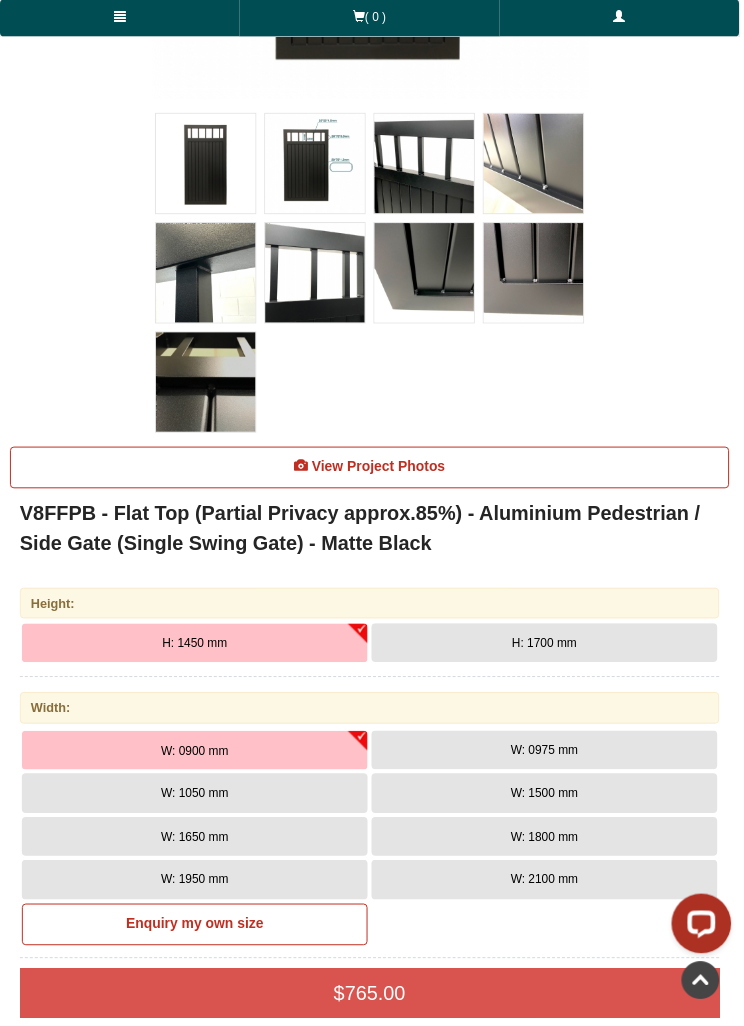 scroll, scrollTop: 689, scrollLeft: 0, axis: vertical 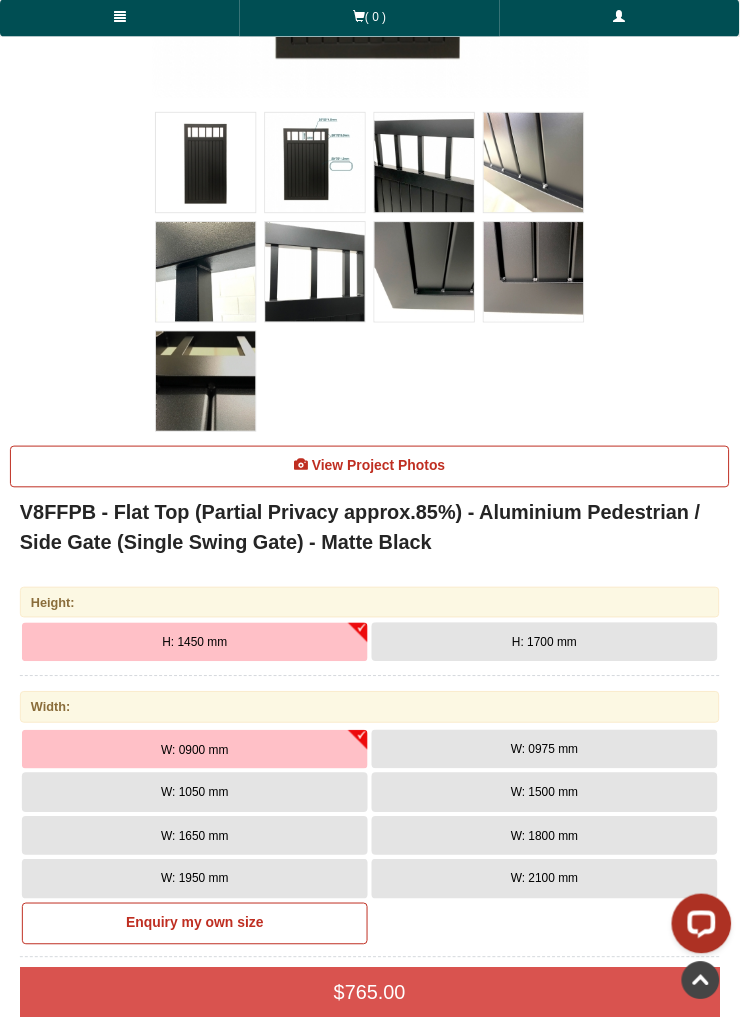 click on "H: 1700 mm" at bounding box center [548, 647] 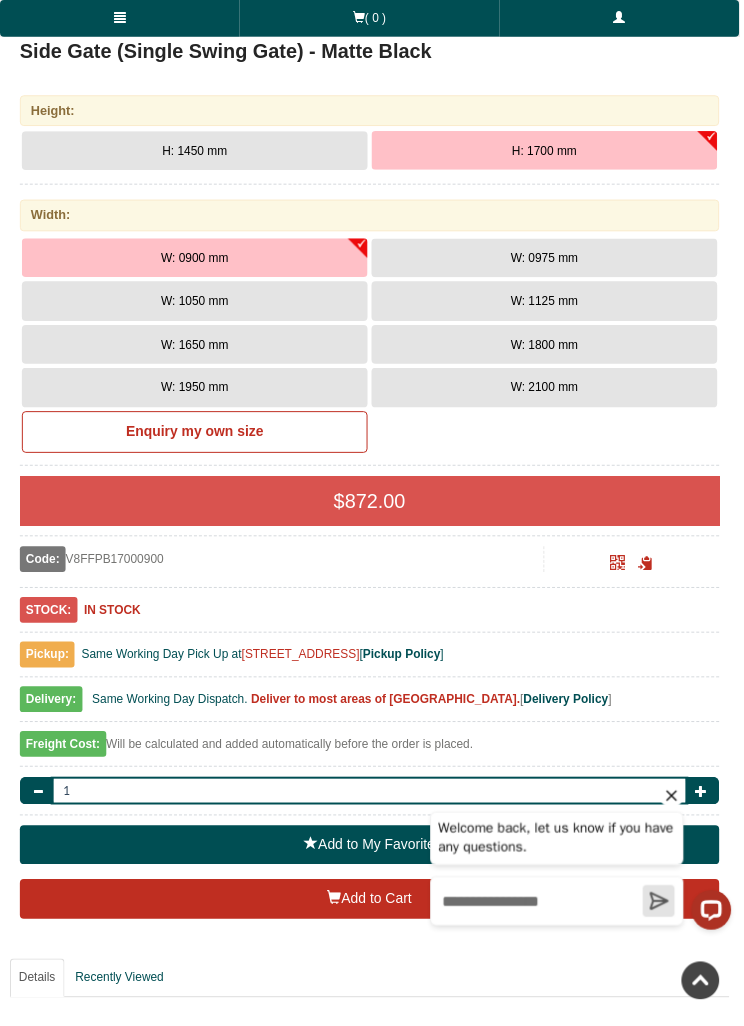 scroll, scrollTop: 1193, scrollLeft: 0, axis: vertical 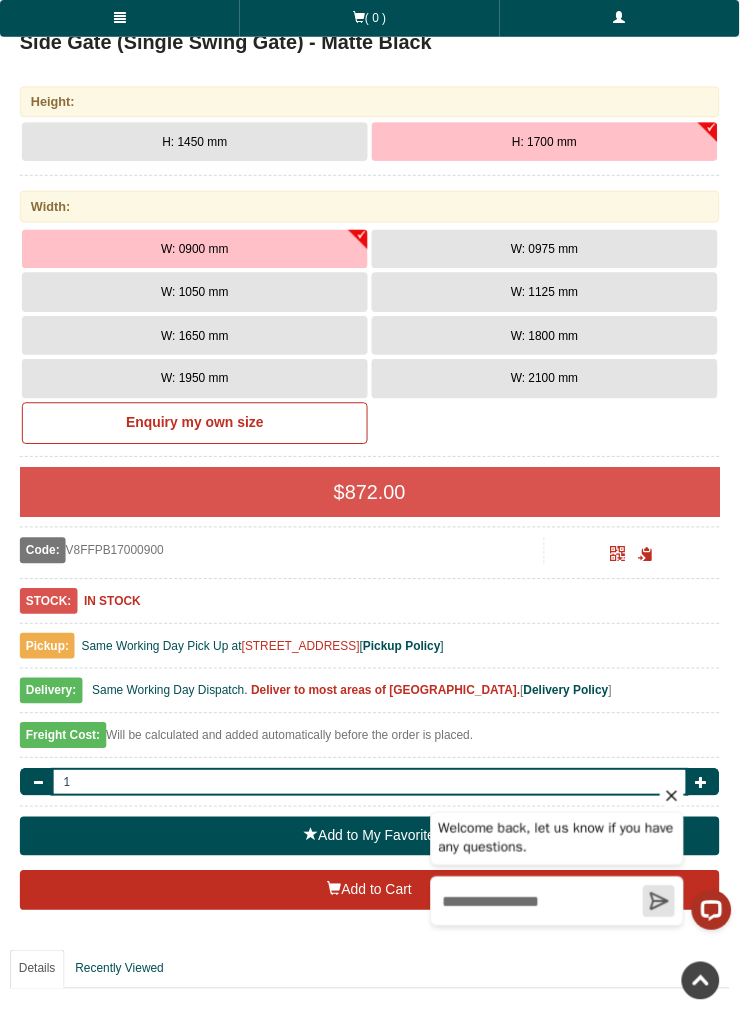 click on "Add to Cart" at bounding box center [372, 896] 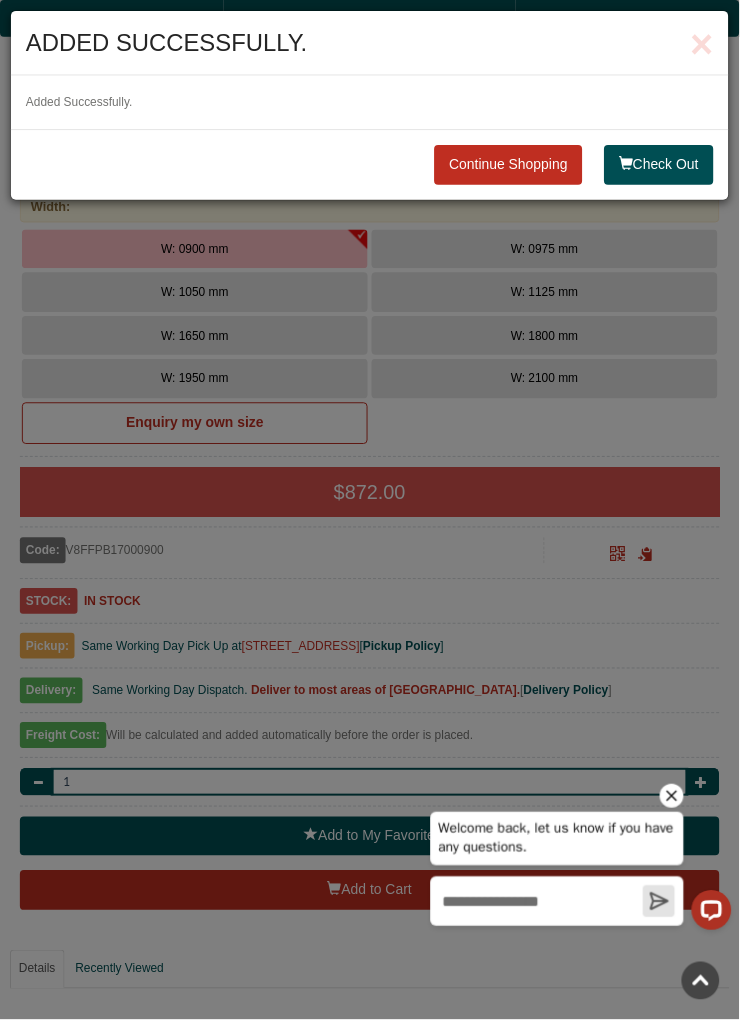 click on "Continue Shopping" at bounding box center [511, 166] 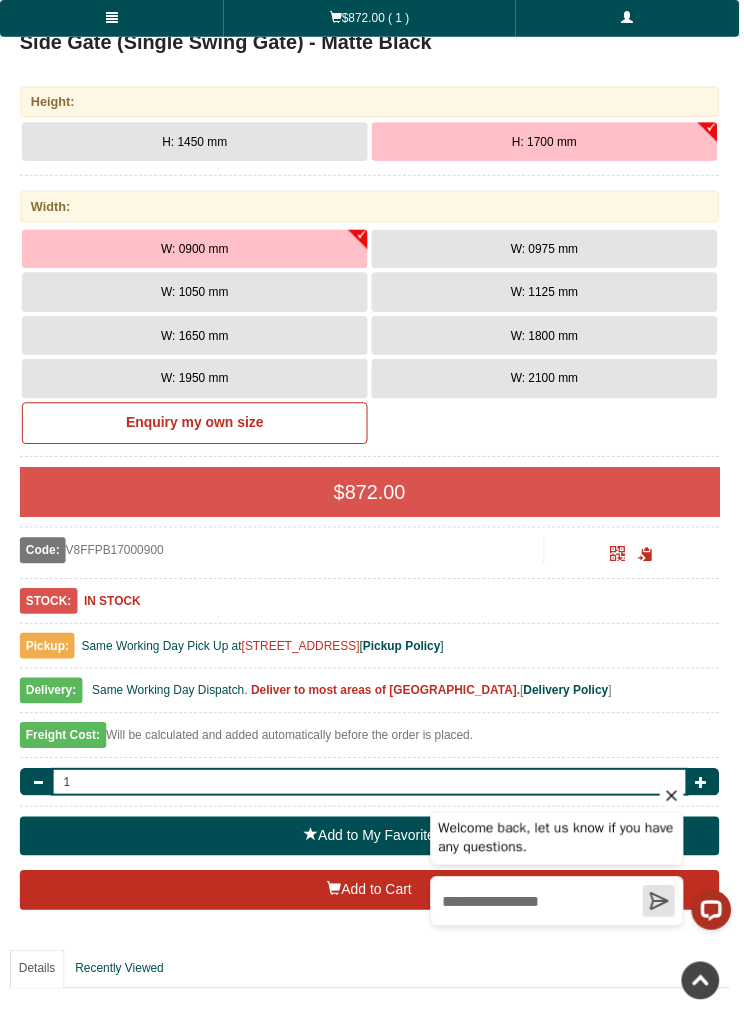 click on "W: 1125 mm" at bounding box center [548, 294] 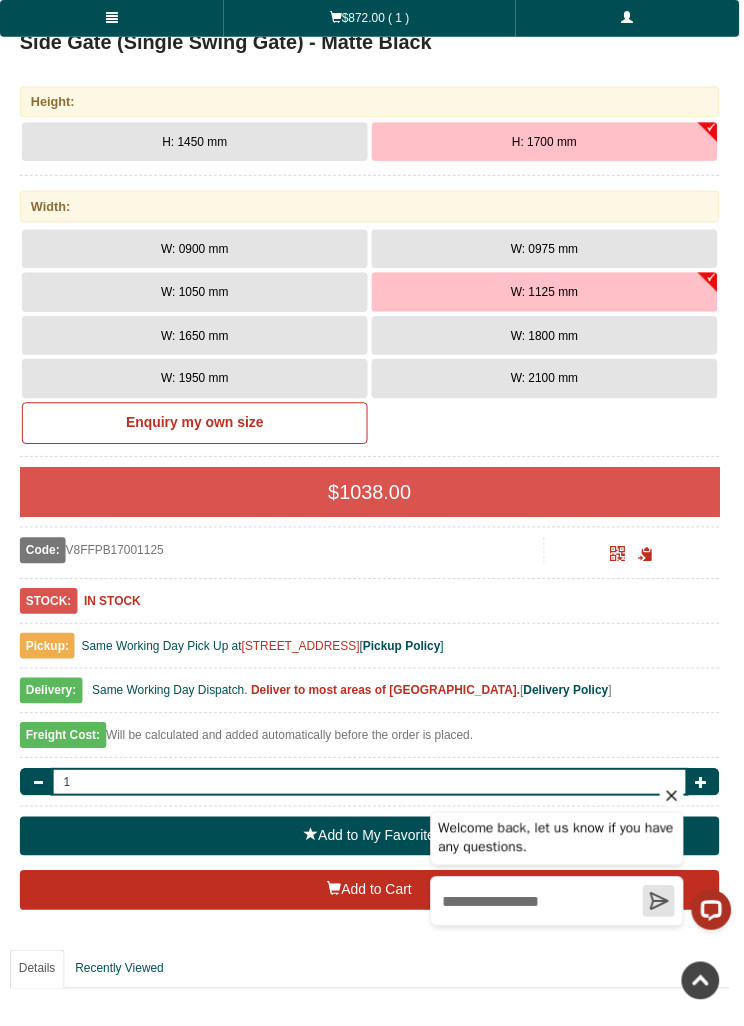 click on "Add to Cart" at bounding box center [372, 896] 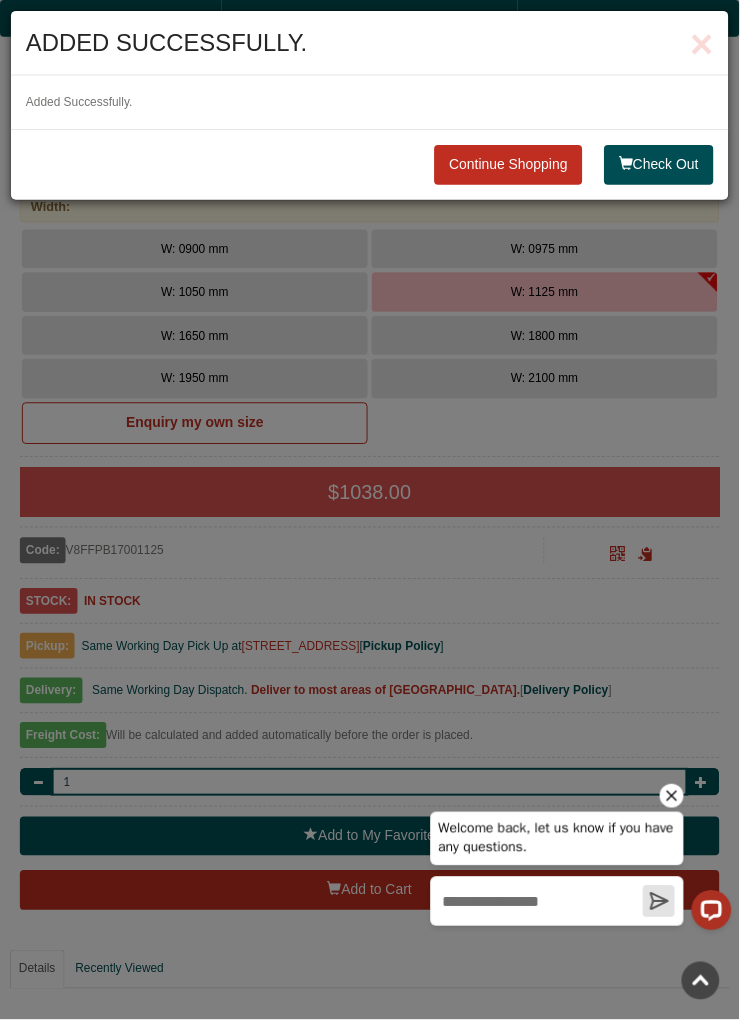 click on "Check Out" at bounding box center [663, 166] 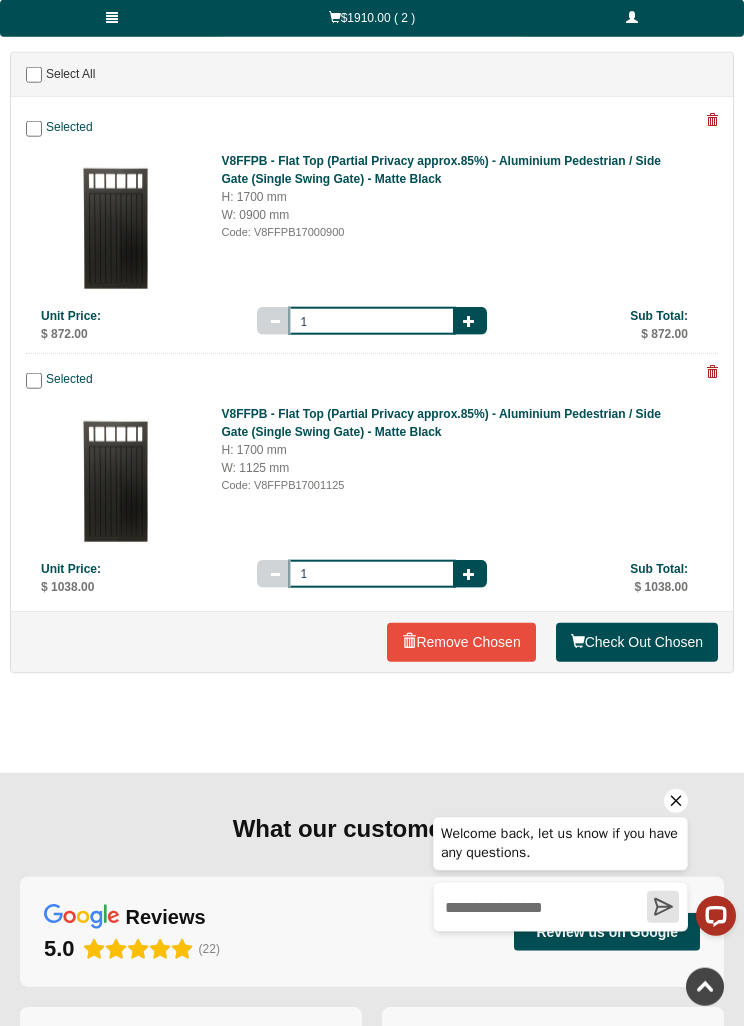scroll, scrollTop: 329, scrollLeft: 0, axis: vertical 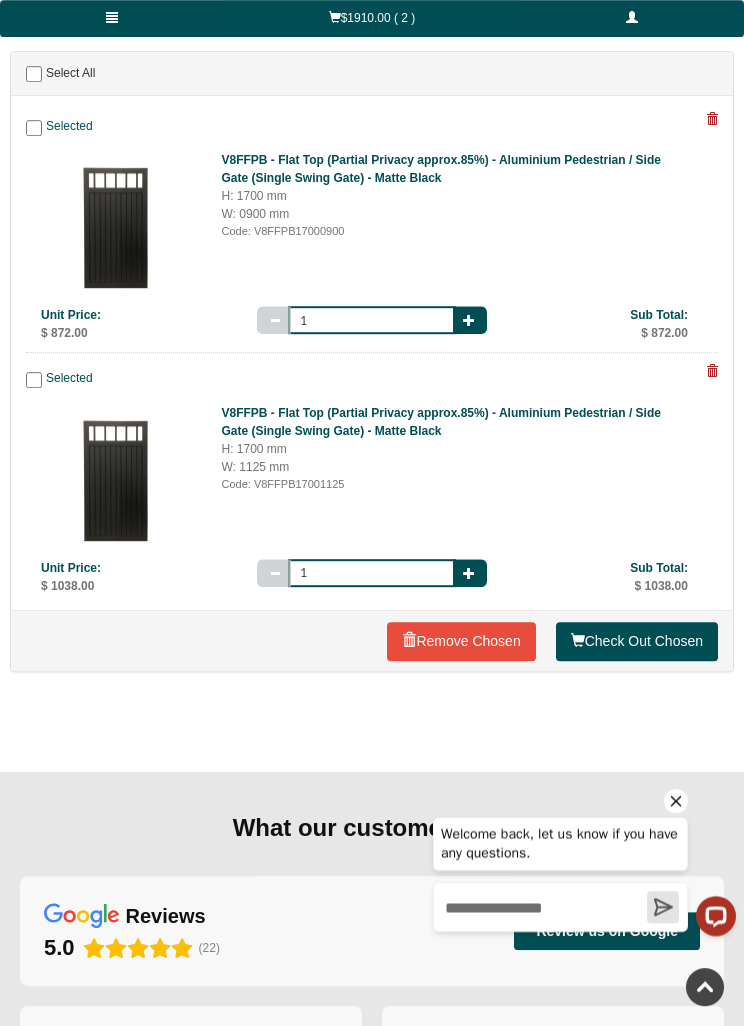 click on "Check Out Chosen" at bounding box center (637, 642) 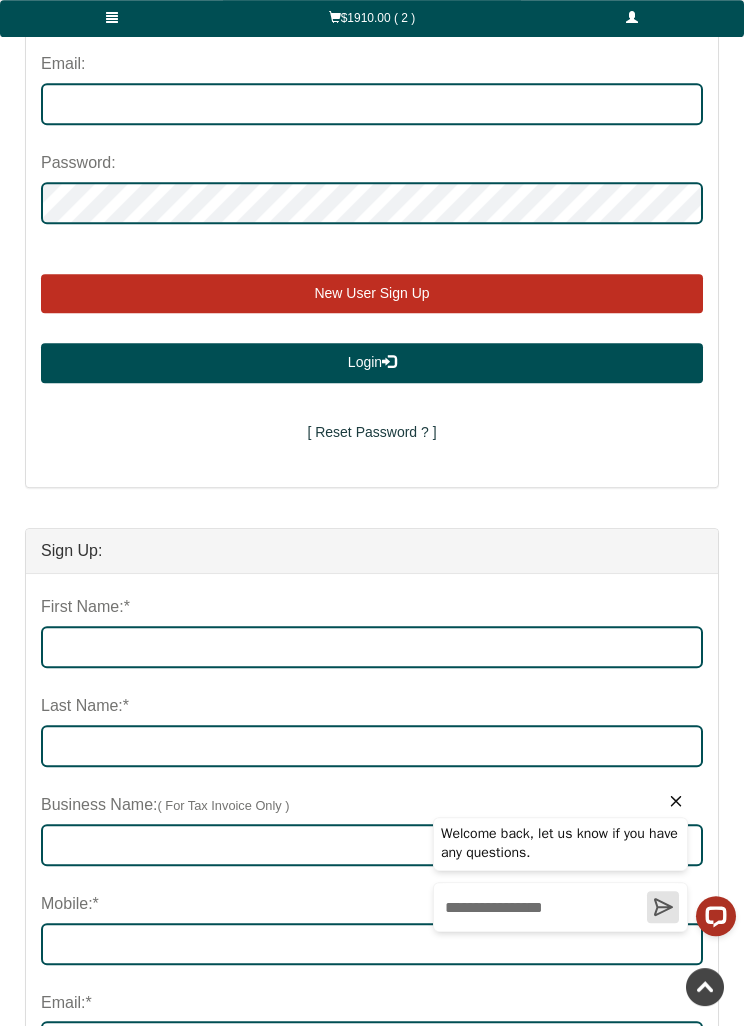scroll, scrollTop: 406, scrollLeft: 0, axis: vertical 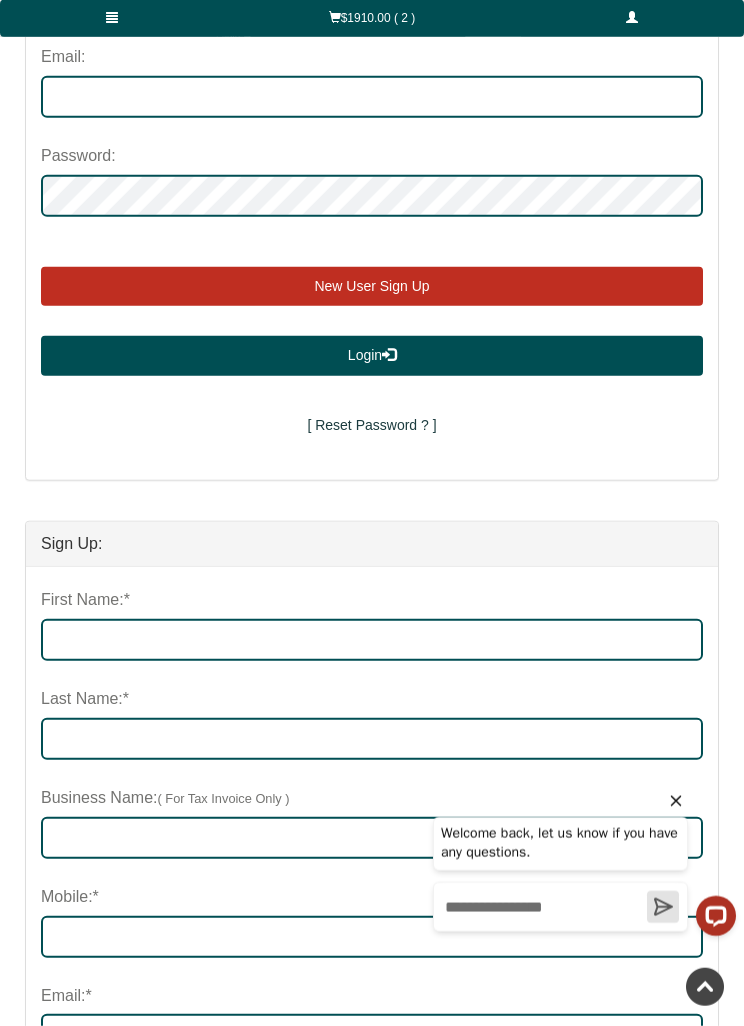 click on "New User Sign Up" at bounding box center [372, 287] 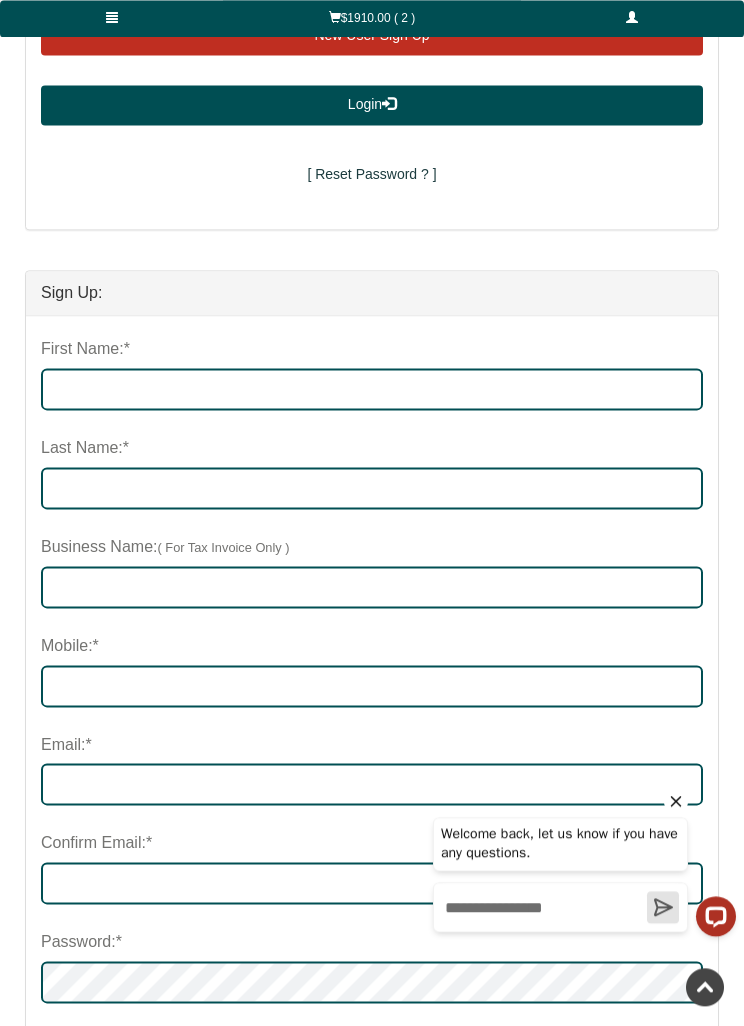 scroll, scrollTop: 651, scrollLeft: 0, axis: vertical 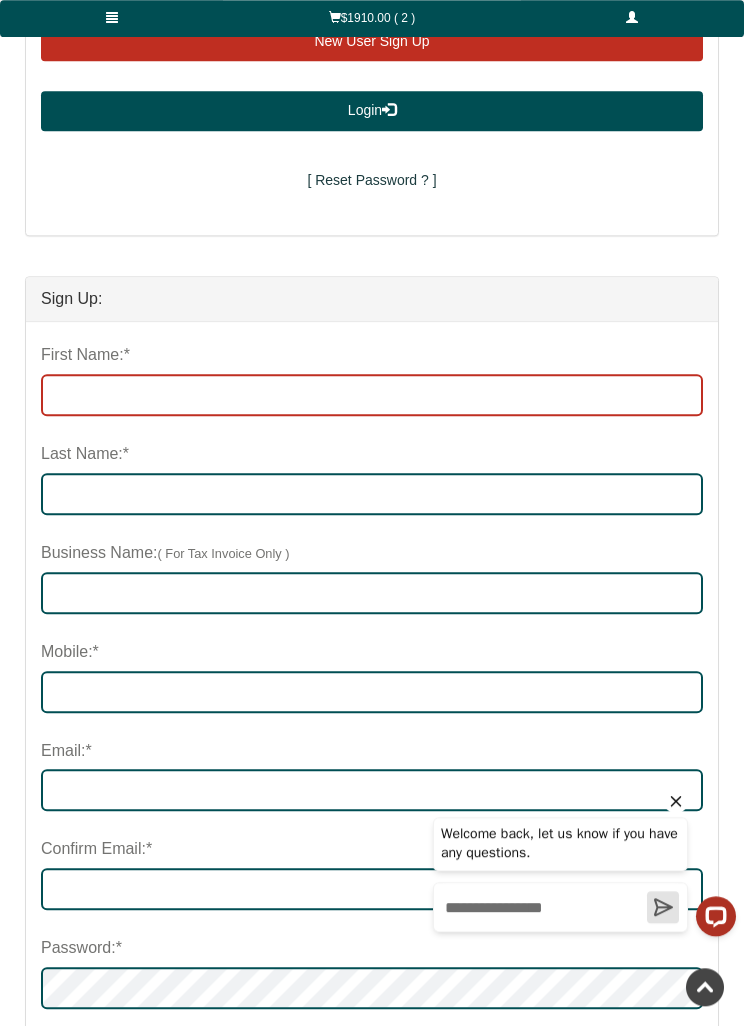 click on "First Name:*" at bounding box center [372, 395] 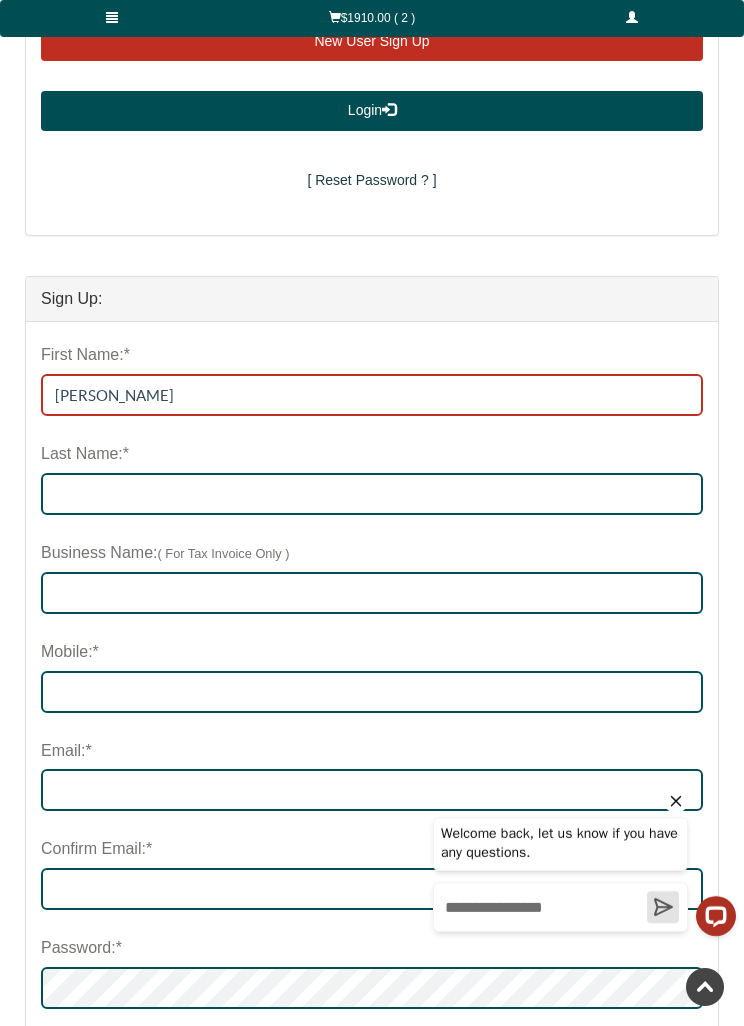 type on "Stephen" 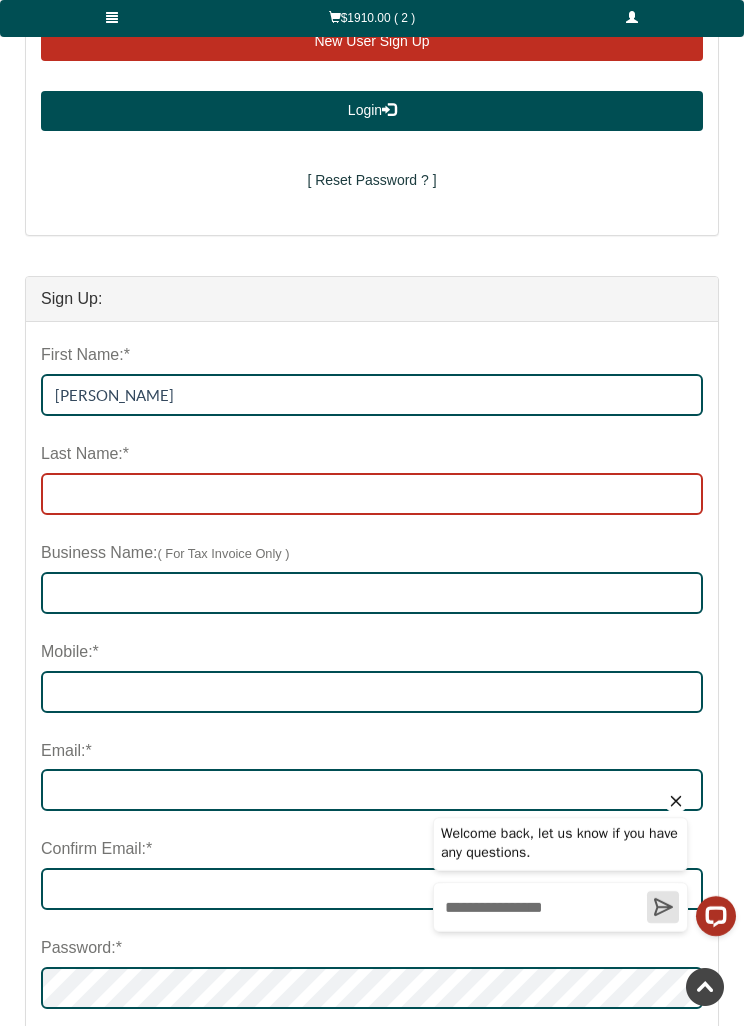 click on "Last Name:*" at bounding box center (372, 494) 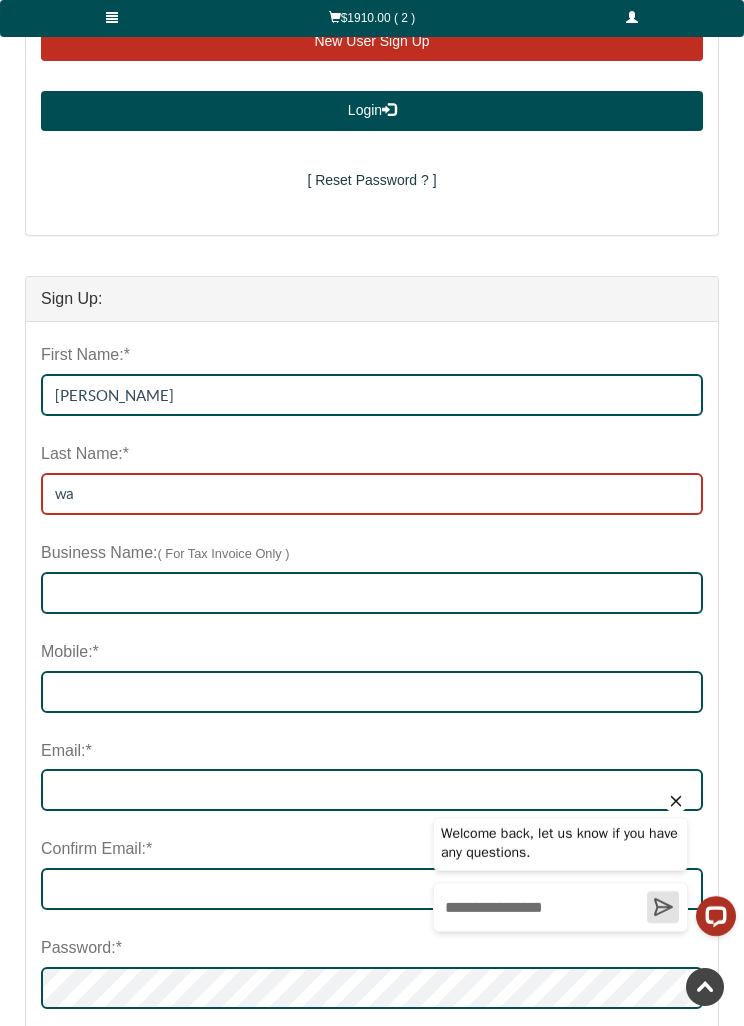type on "w" 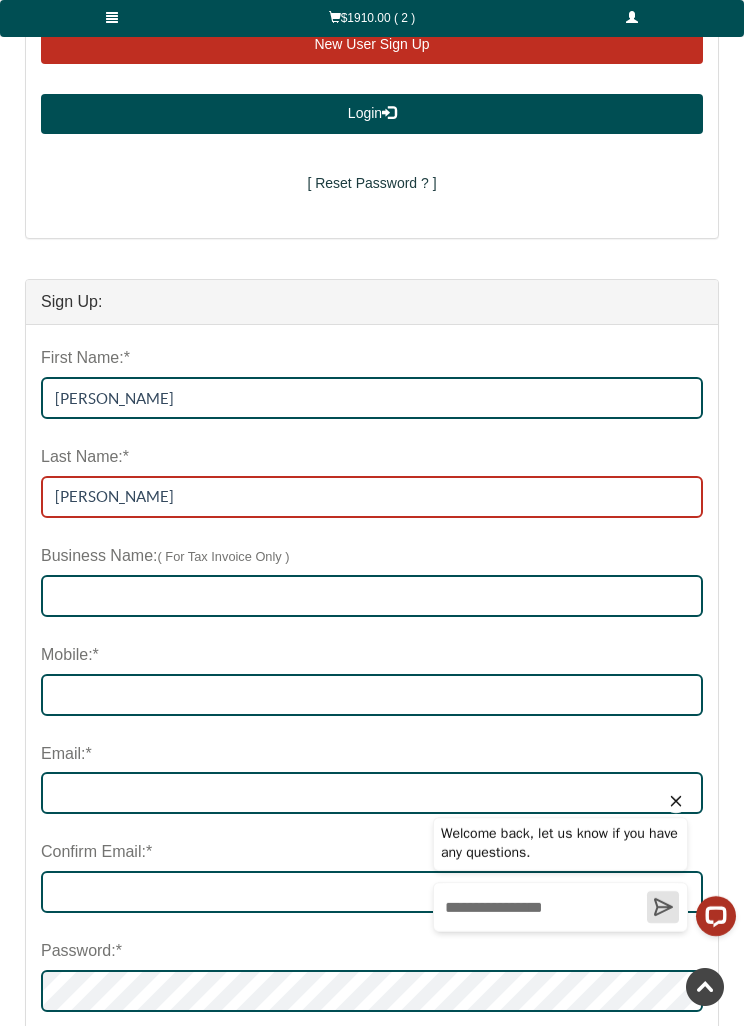 scroll, scrollTop: 648, scrollLeft: 0, axis: vertical 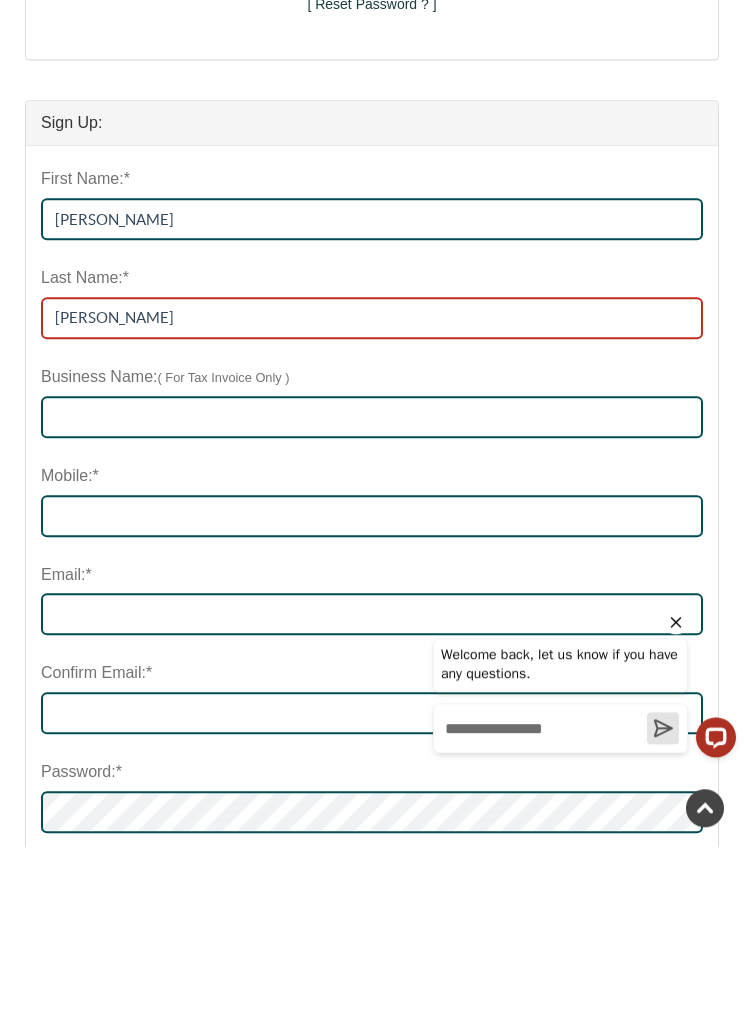 type on "Wallace" 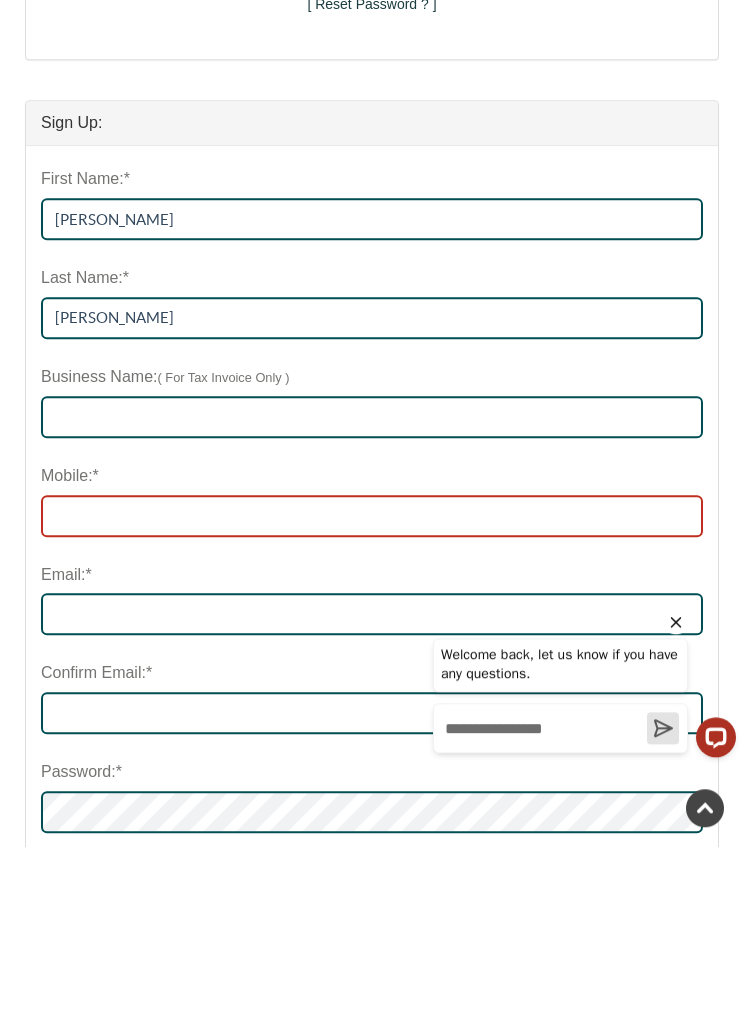 click on "Mobile:*" at bounding box center (372, 695) 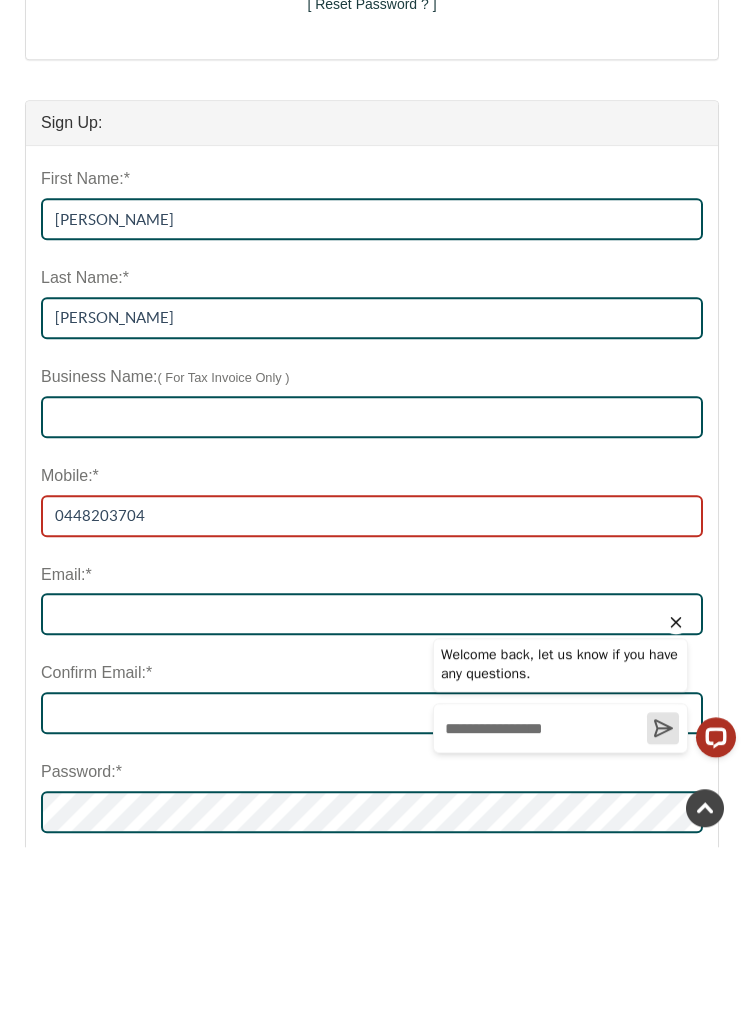 type on "0448203704" 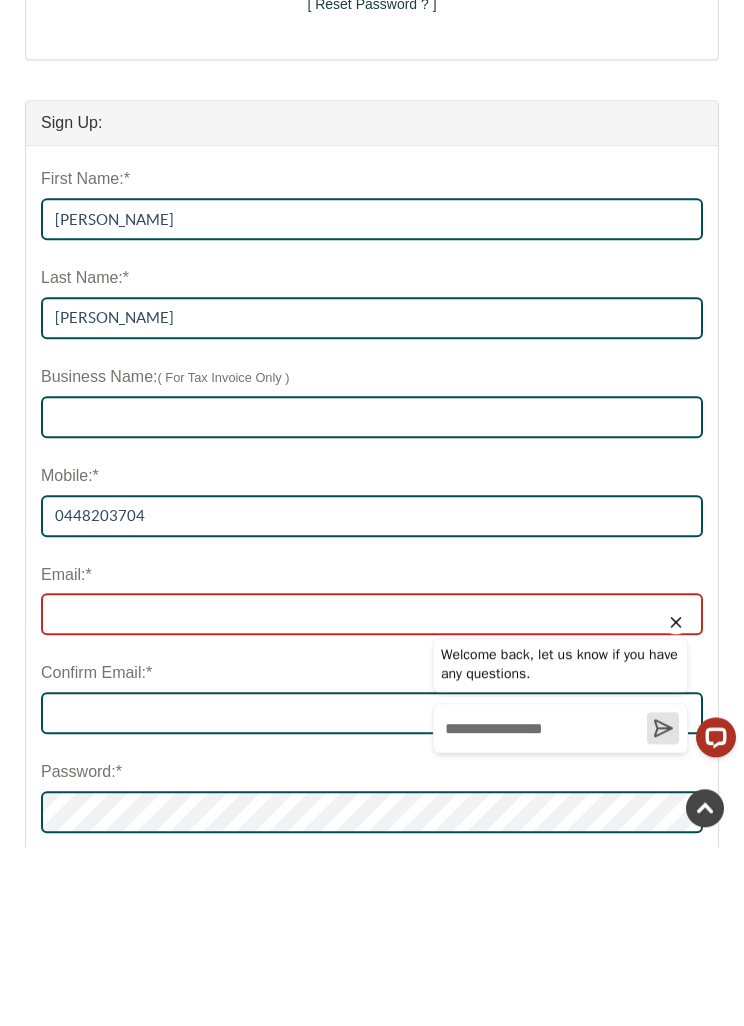click at bounding box center (372, 793) 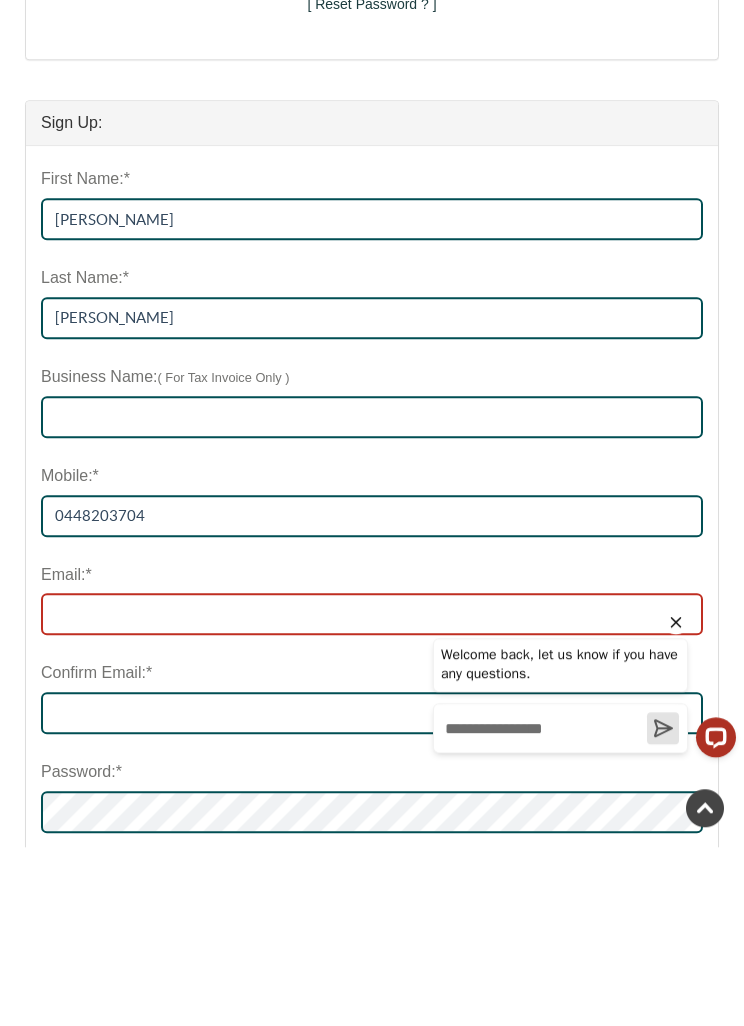 type on "stephenlwallace@outlook.com" 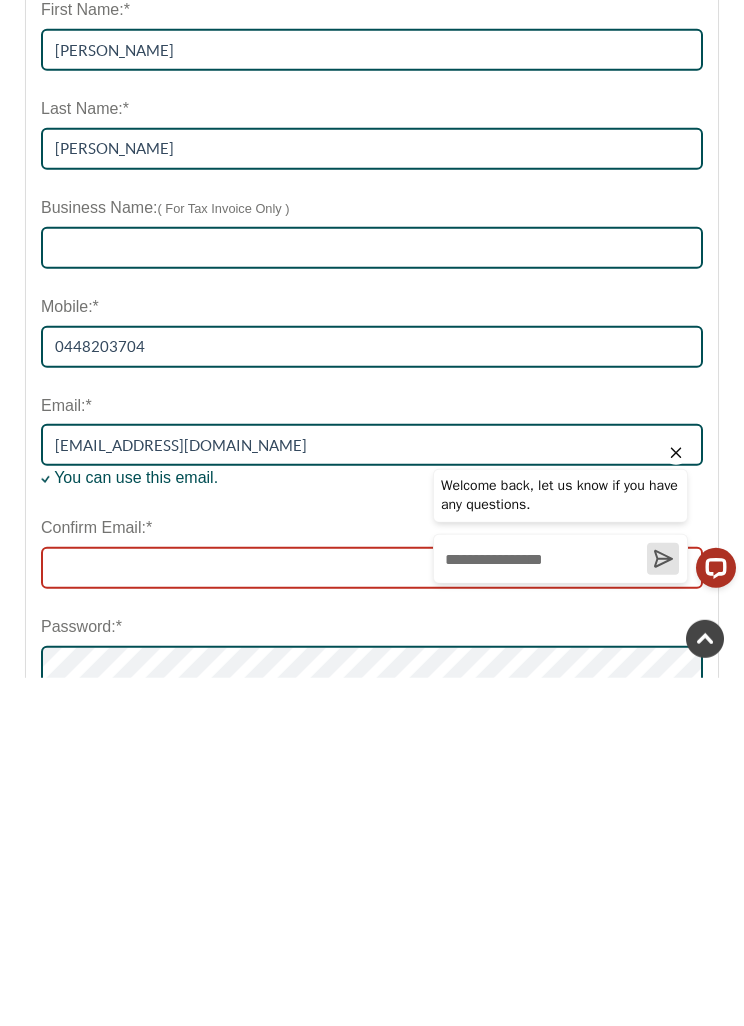 scroll, scrollTop: 650, scrollLeft: 0, axis: vertical 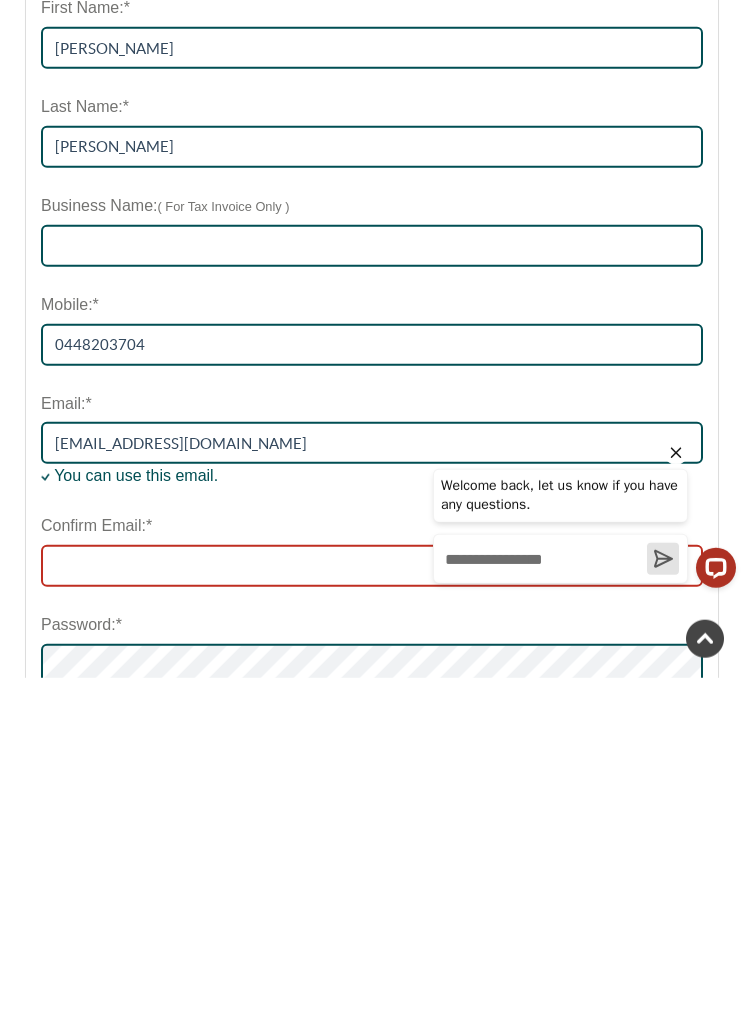 click on "Confirm Email:*" at bounding box center (372, 914) 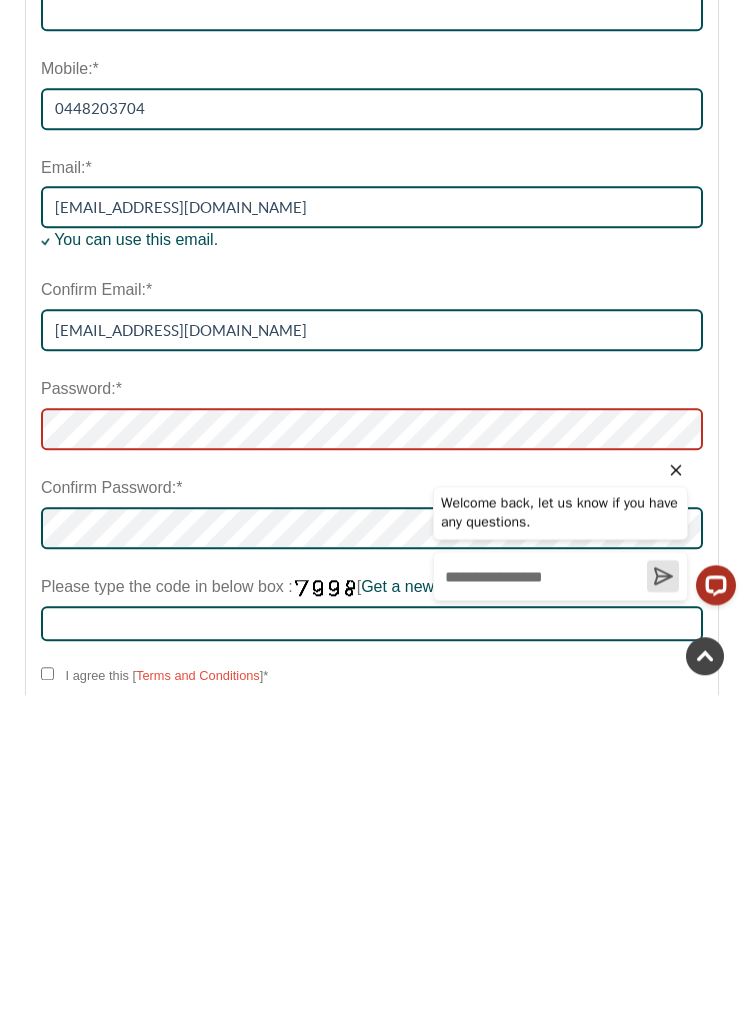 scroll, scrollTop: 1233, scrollLeft: 0, axis: vertical 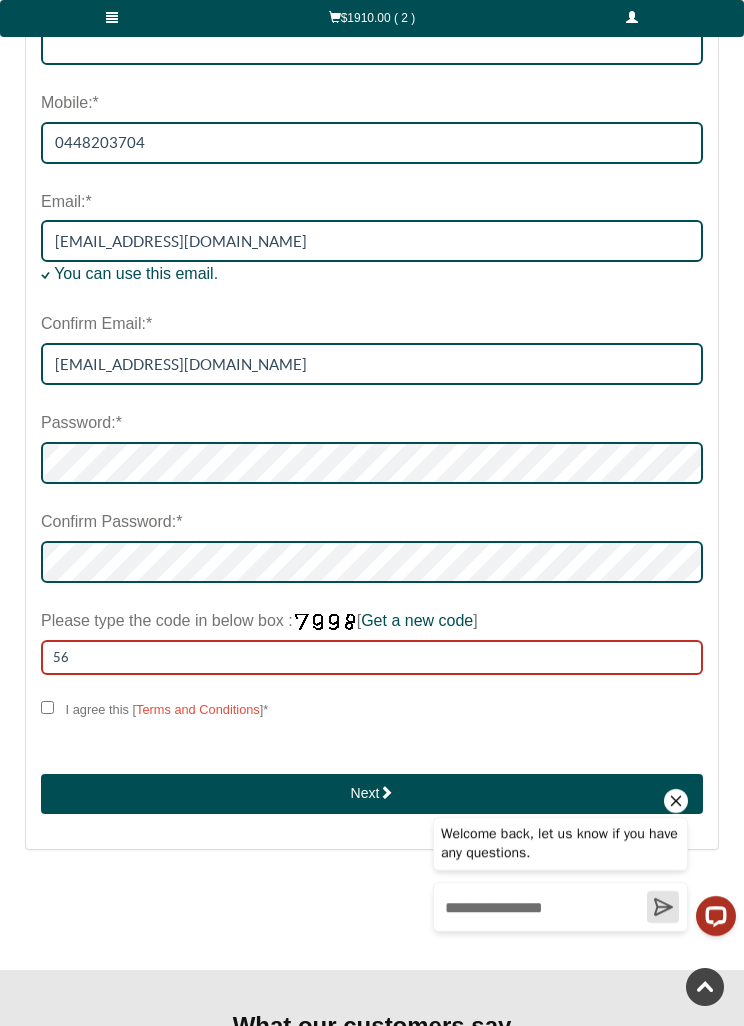 type on "5" 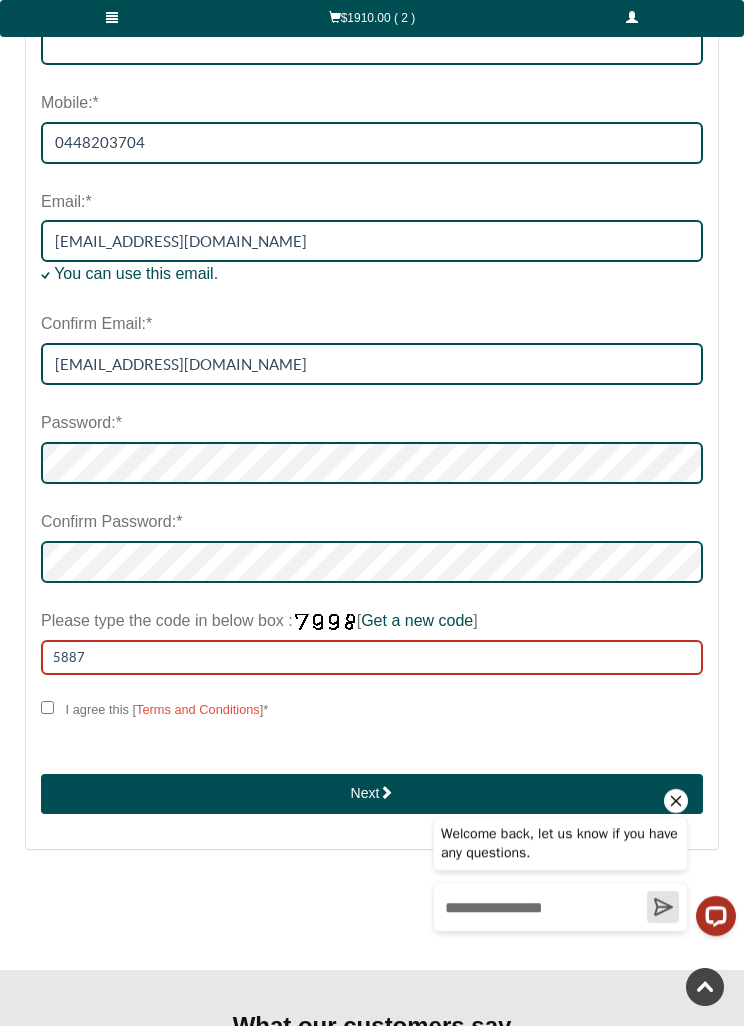 type on "5887" 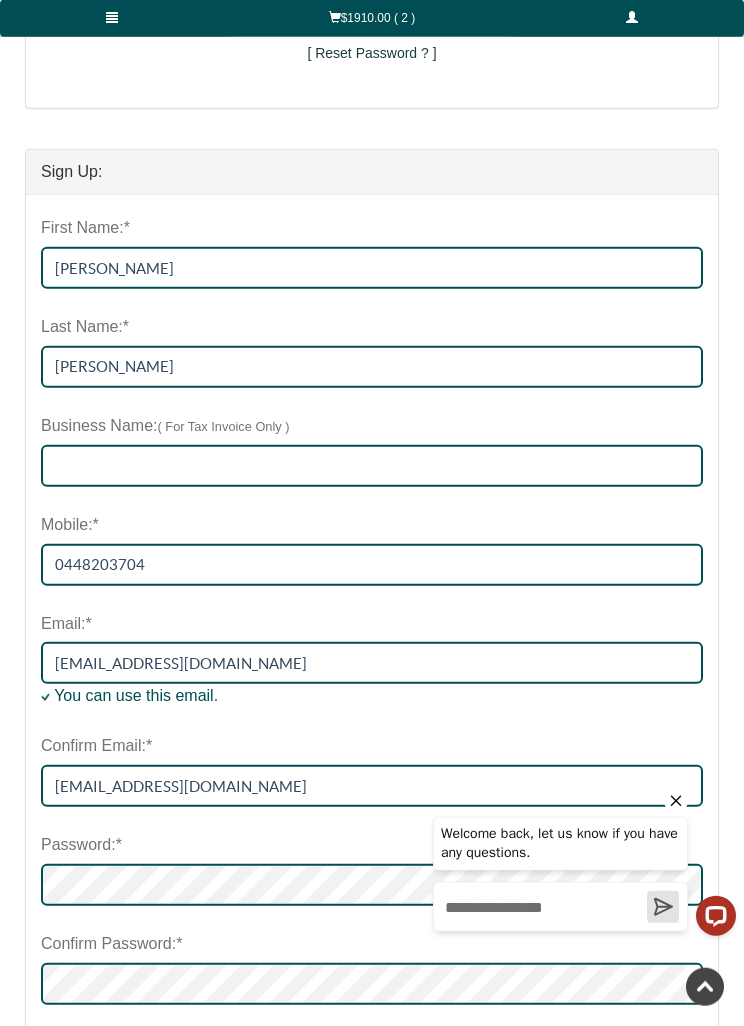 scroll, scrollTop: 779, scrollLeft: 0, axis: vertical 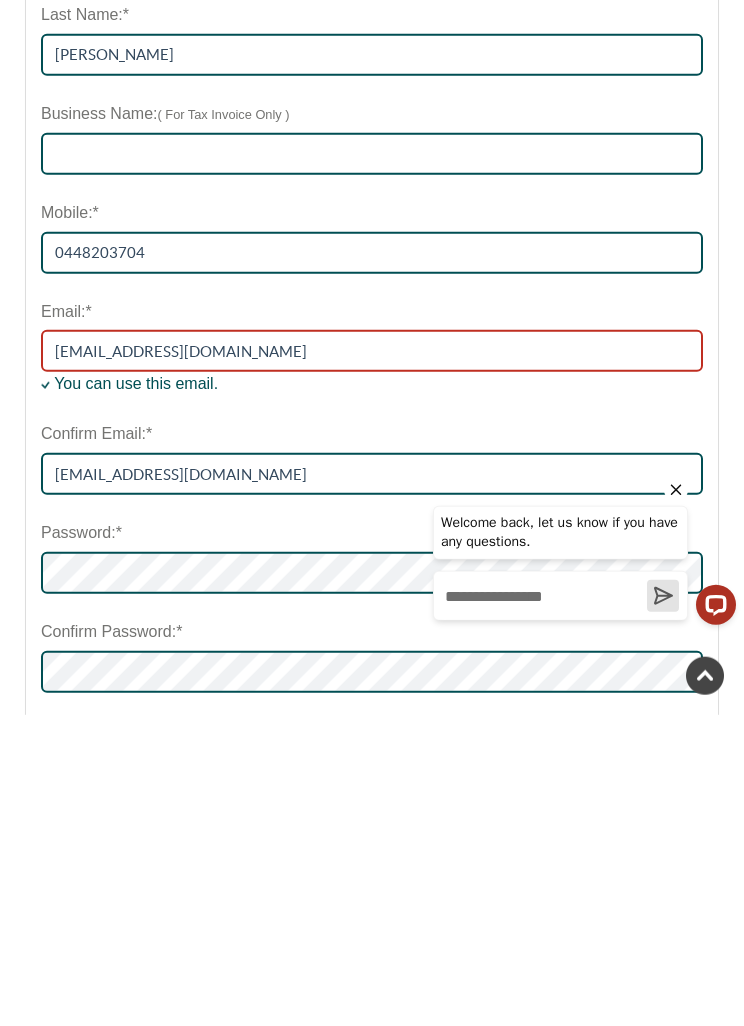 type on "stephenlwallace@outlook.com" 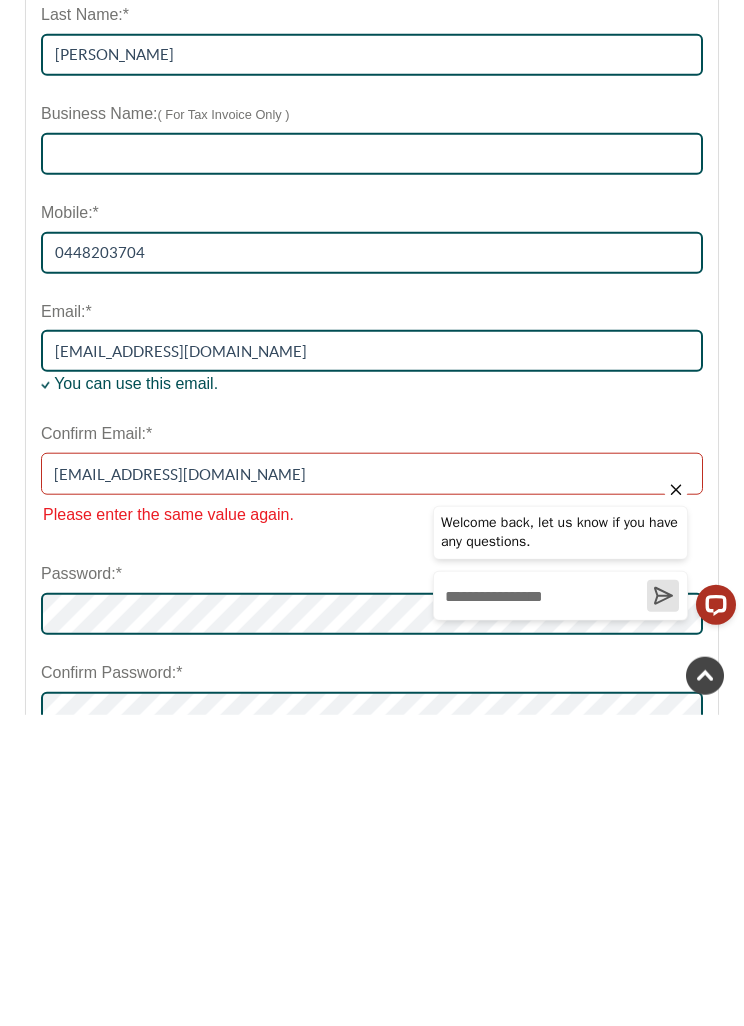 type on "stephenlwallace@outlook.com" 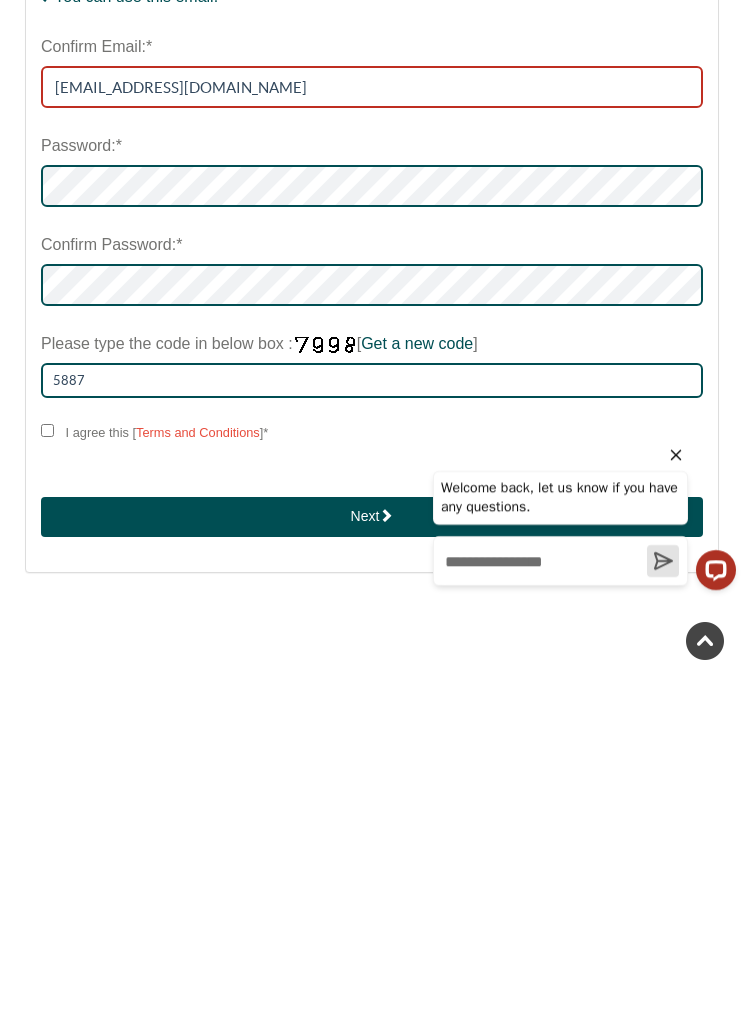 scroll, scrollTop: 1133, scrollLeft: 0, axis: vertical 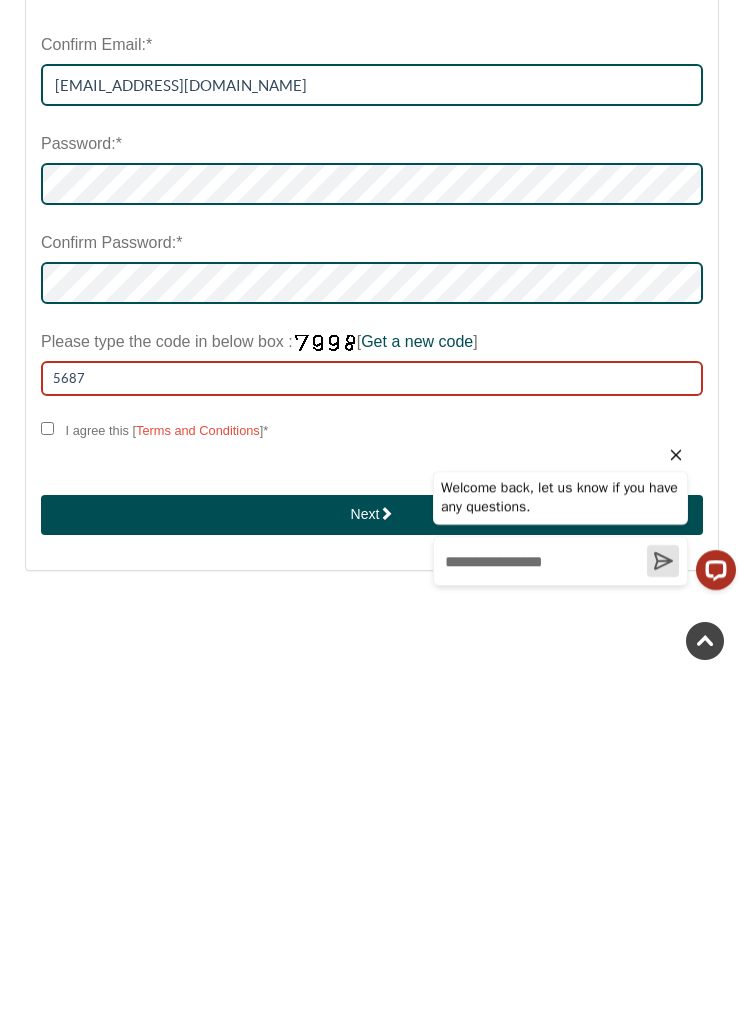type on "5687" 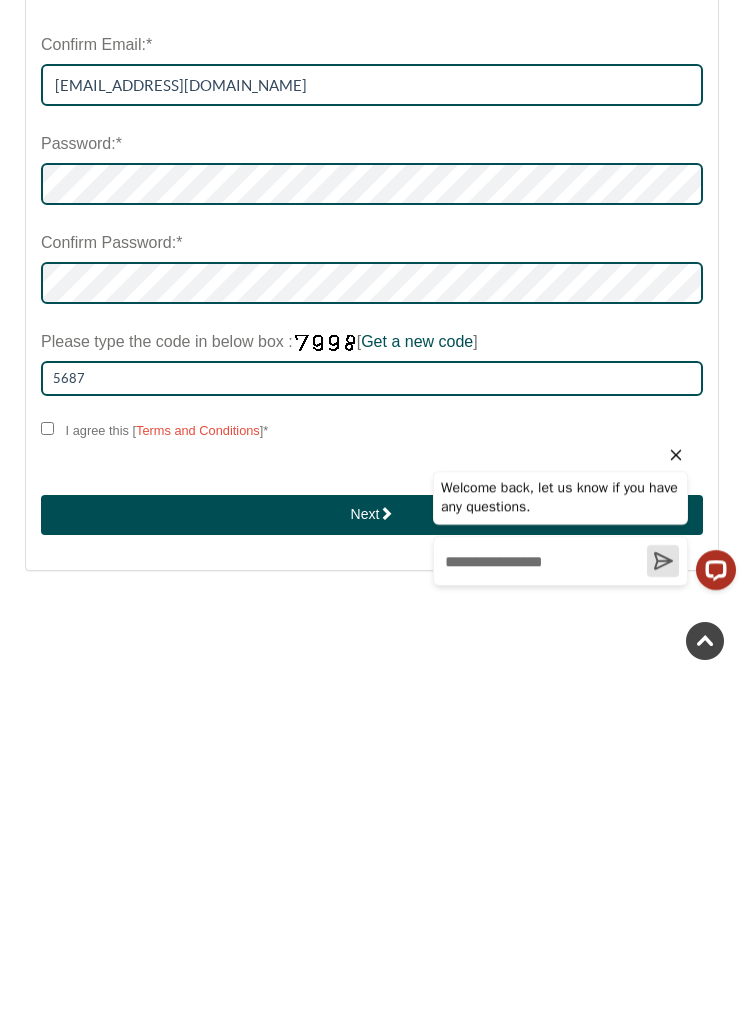 scroll, scrollTop: 1479, scrollLeft: 0, axis: vertical 